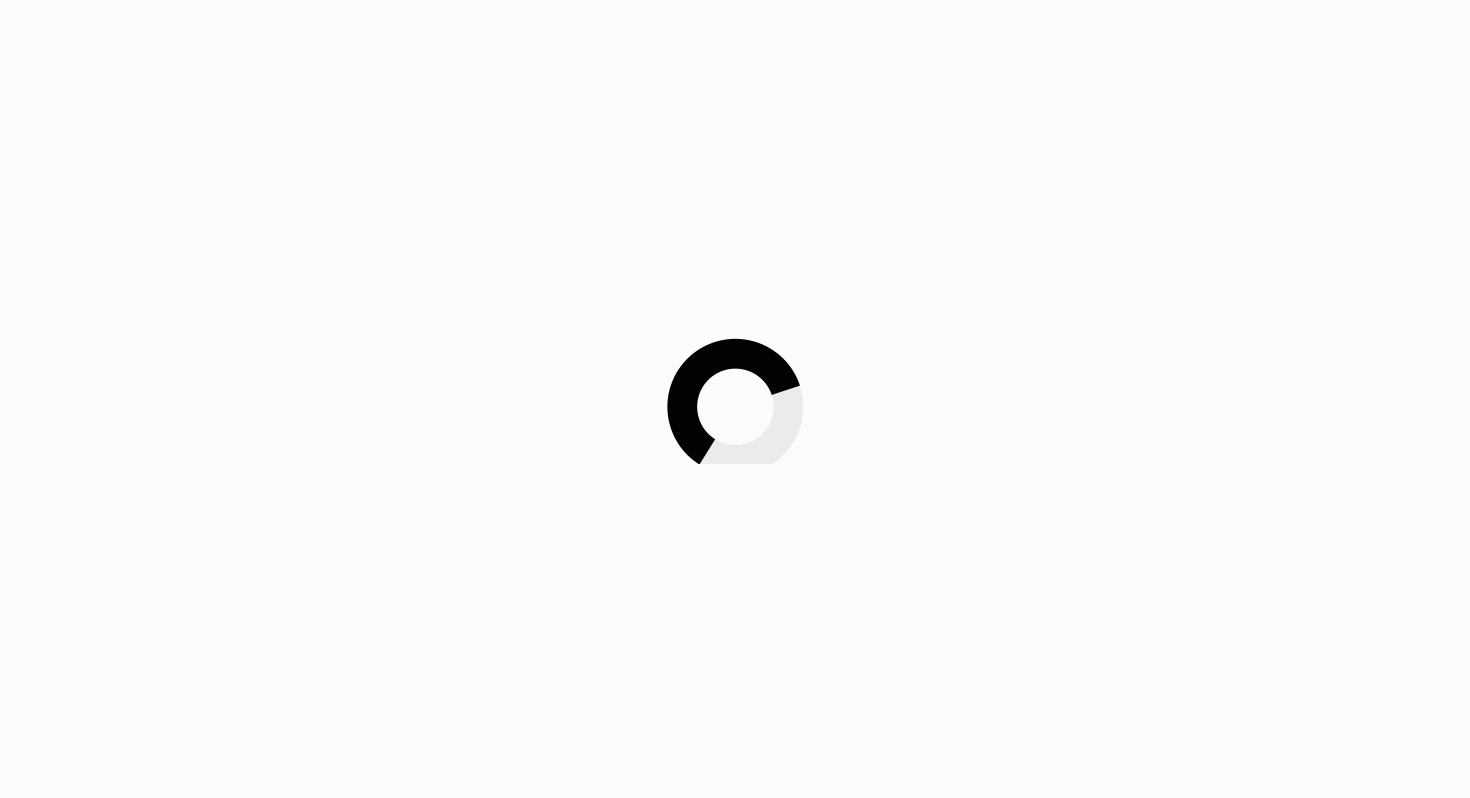 scroll, scrollTop: 0, scrollLeft: 0, axis: both 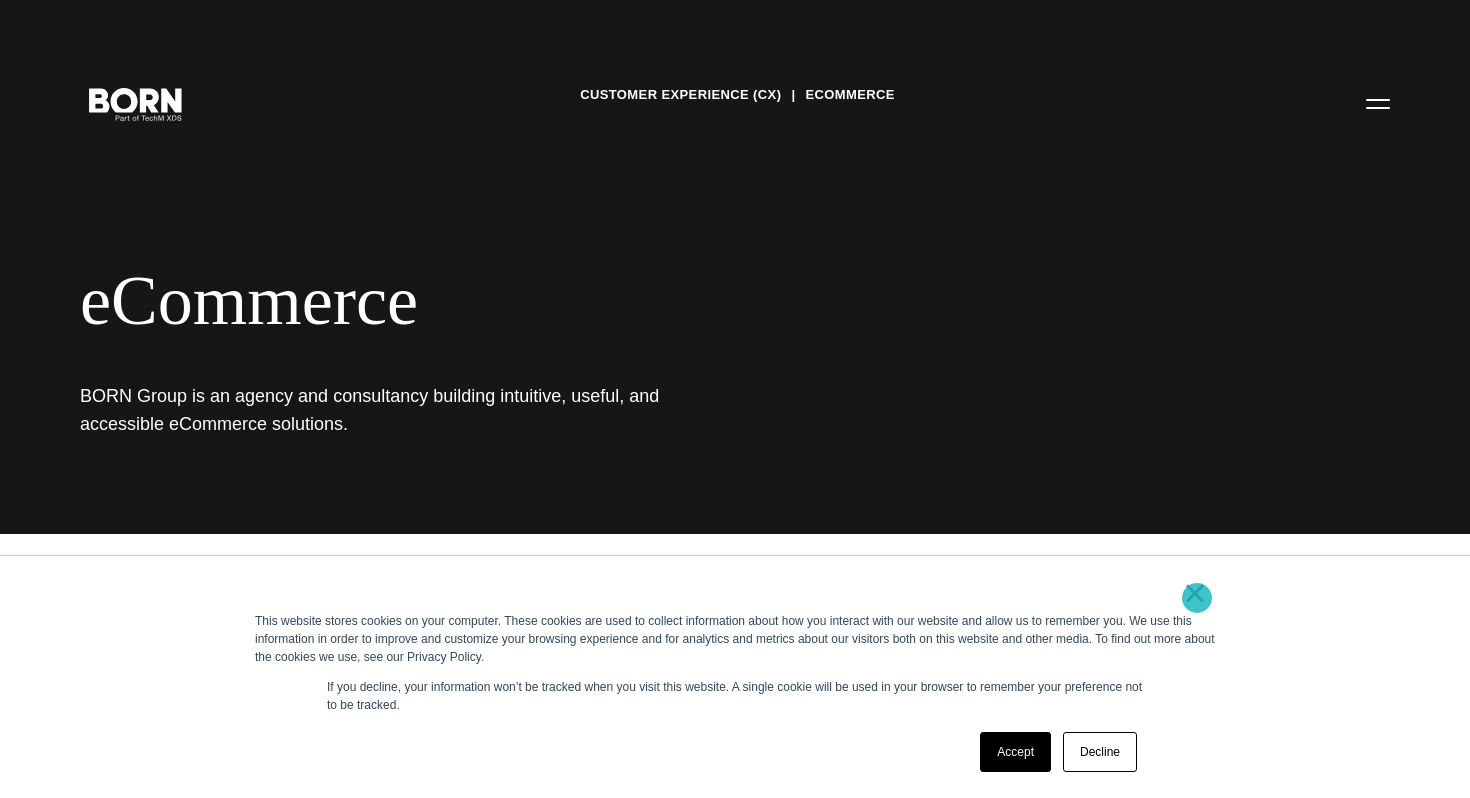click on "×" at bounding box center [1195, 593] 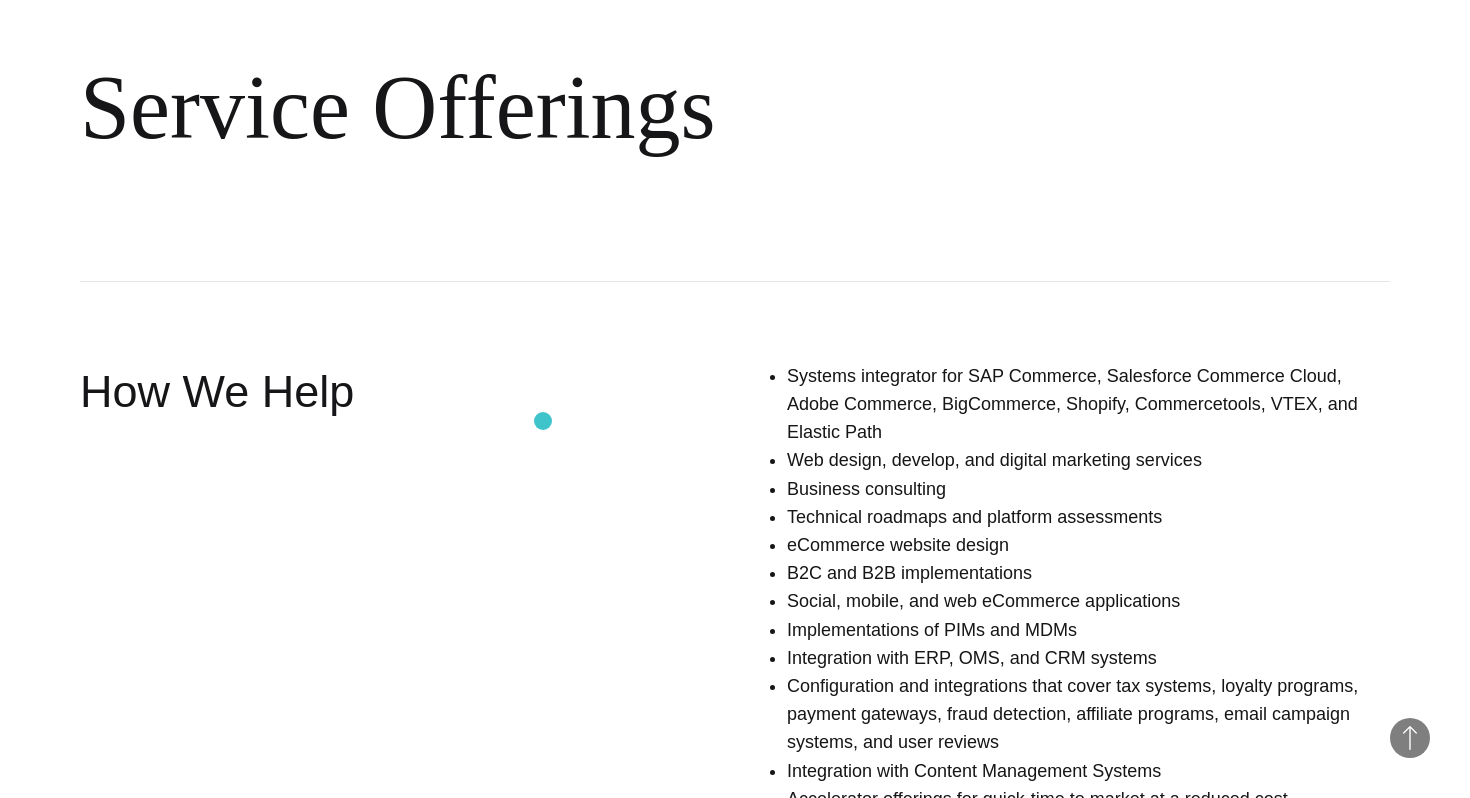 scroll, scrollTop: 1273, scrollLeft: 0, axis: vertical 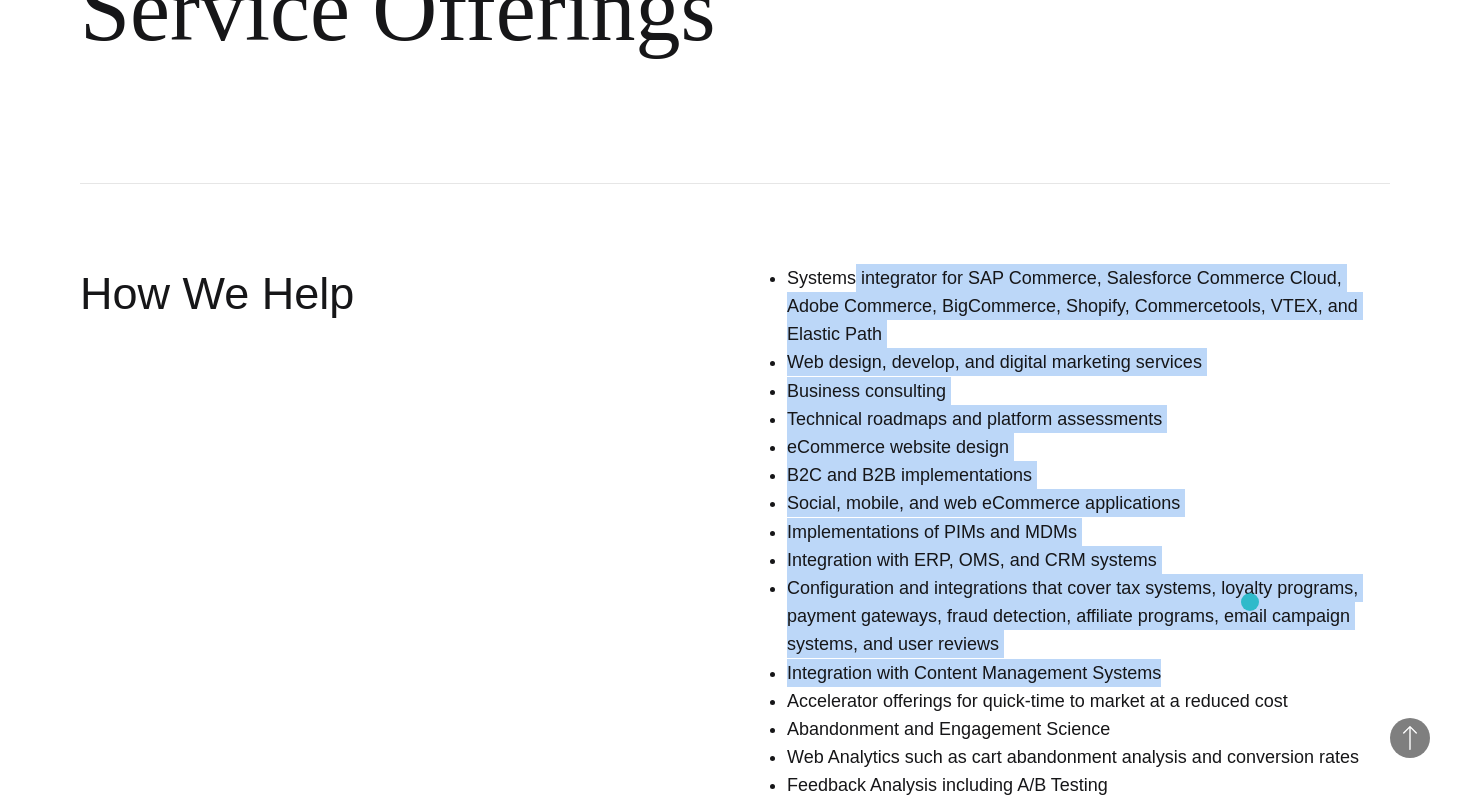 drag, startPoint x: 856, startPoint y: 240, endPoint x: 1249, endPoint y: 603, distance: 534.99347 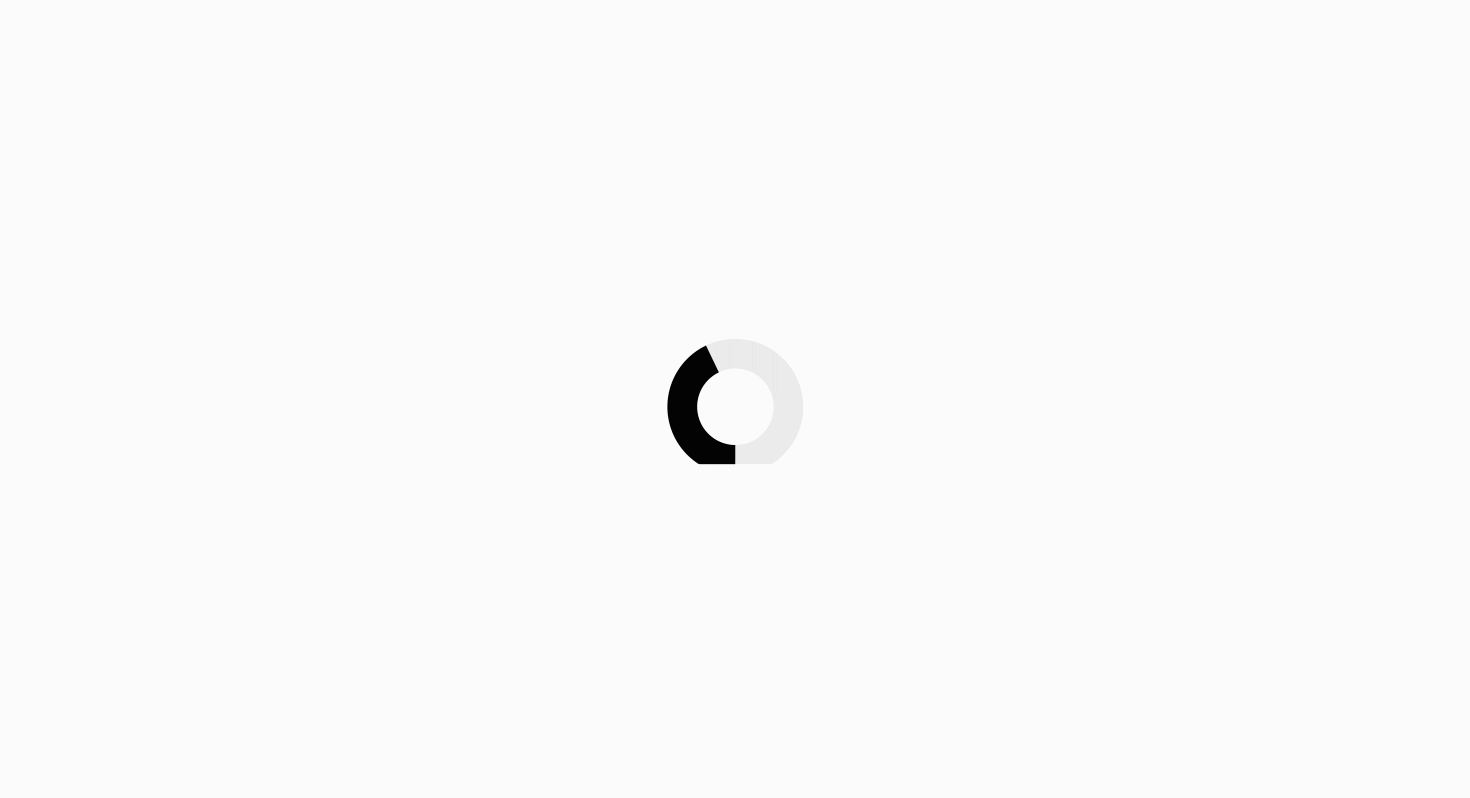 scroll, scrollTop: 0, scrollLeft: 0, axis: both 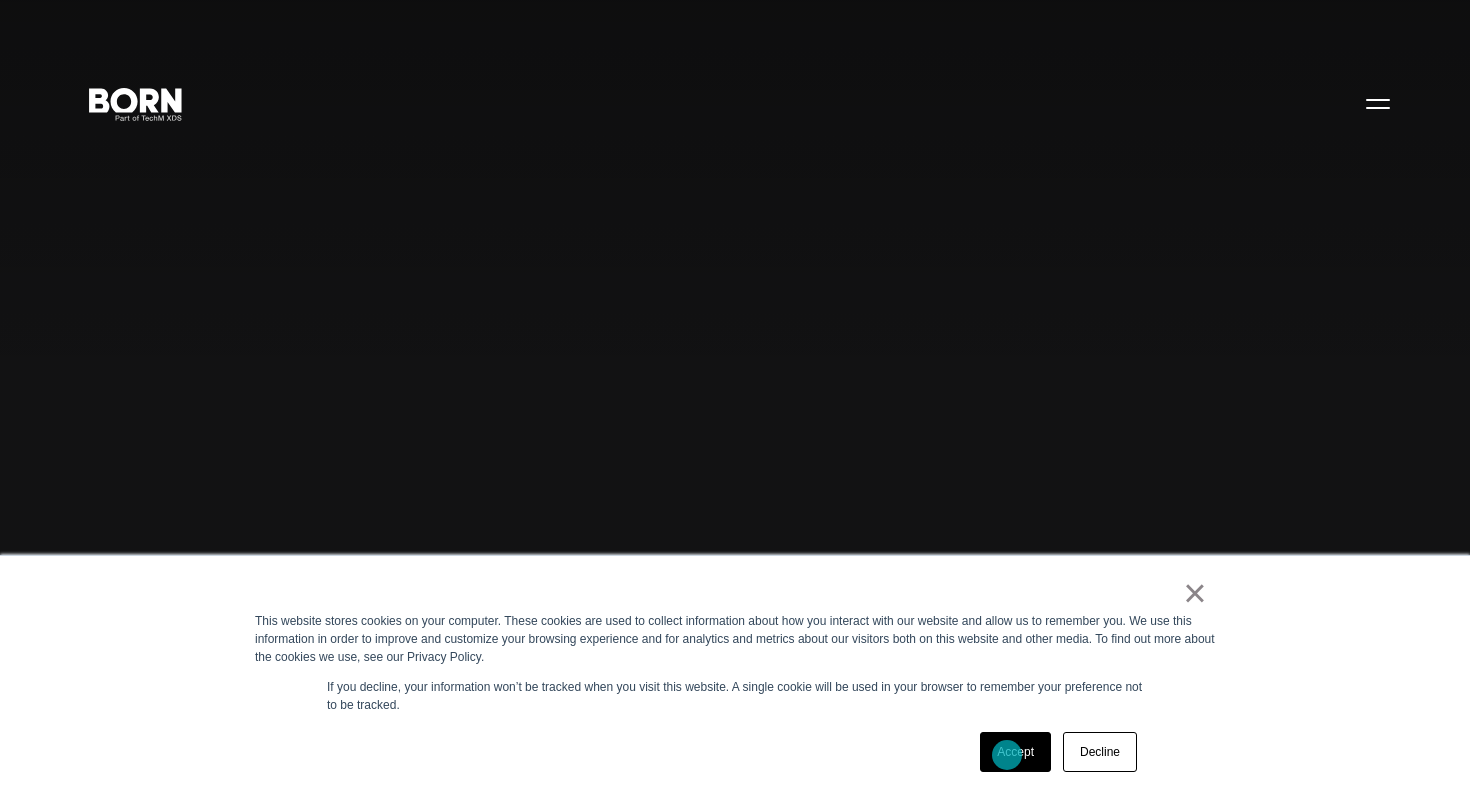 click on "Accept" at bounding box center (1015, 752) 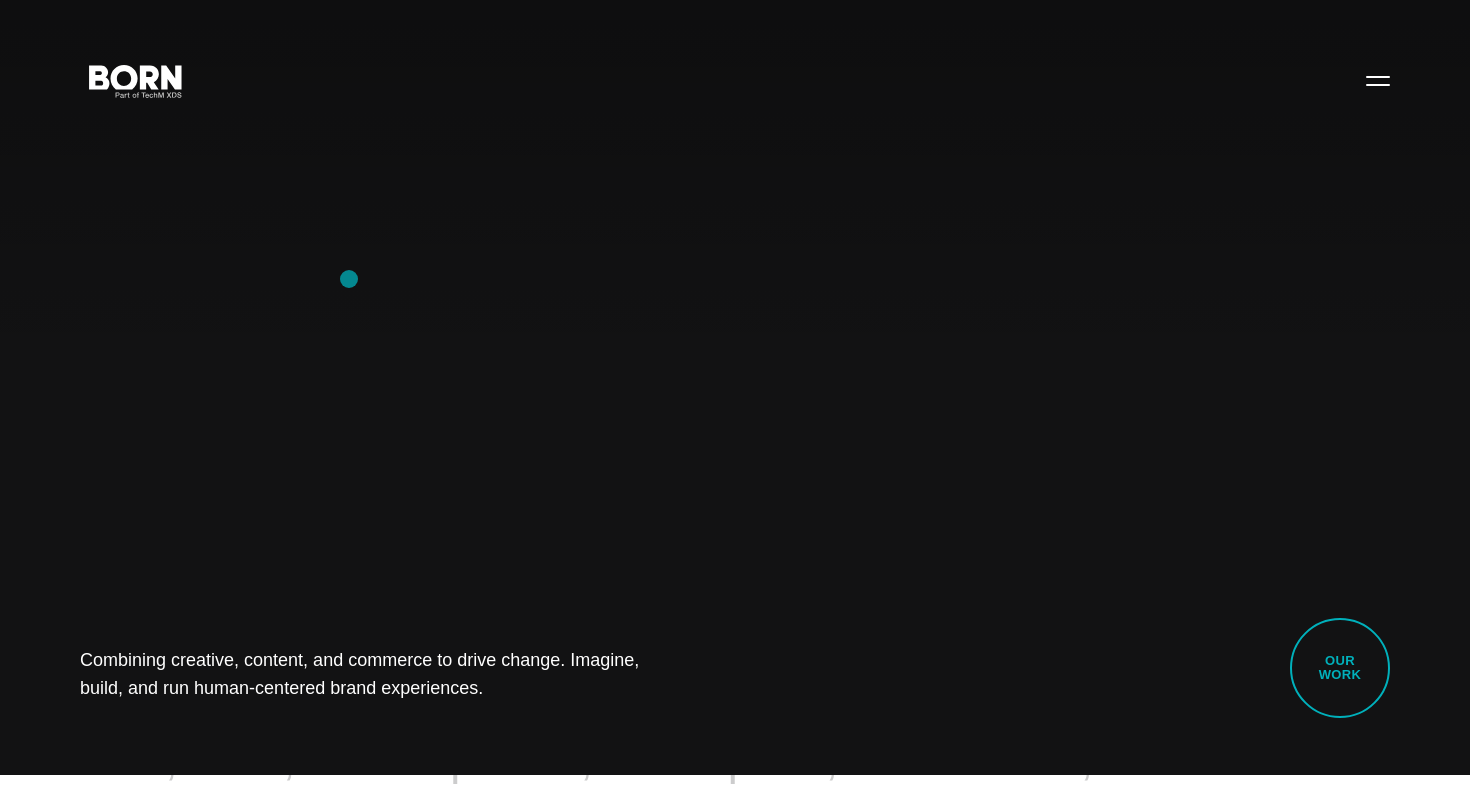 scroll, scrollTop: 0, scrollLeft: 0, axis: both 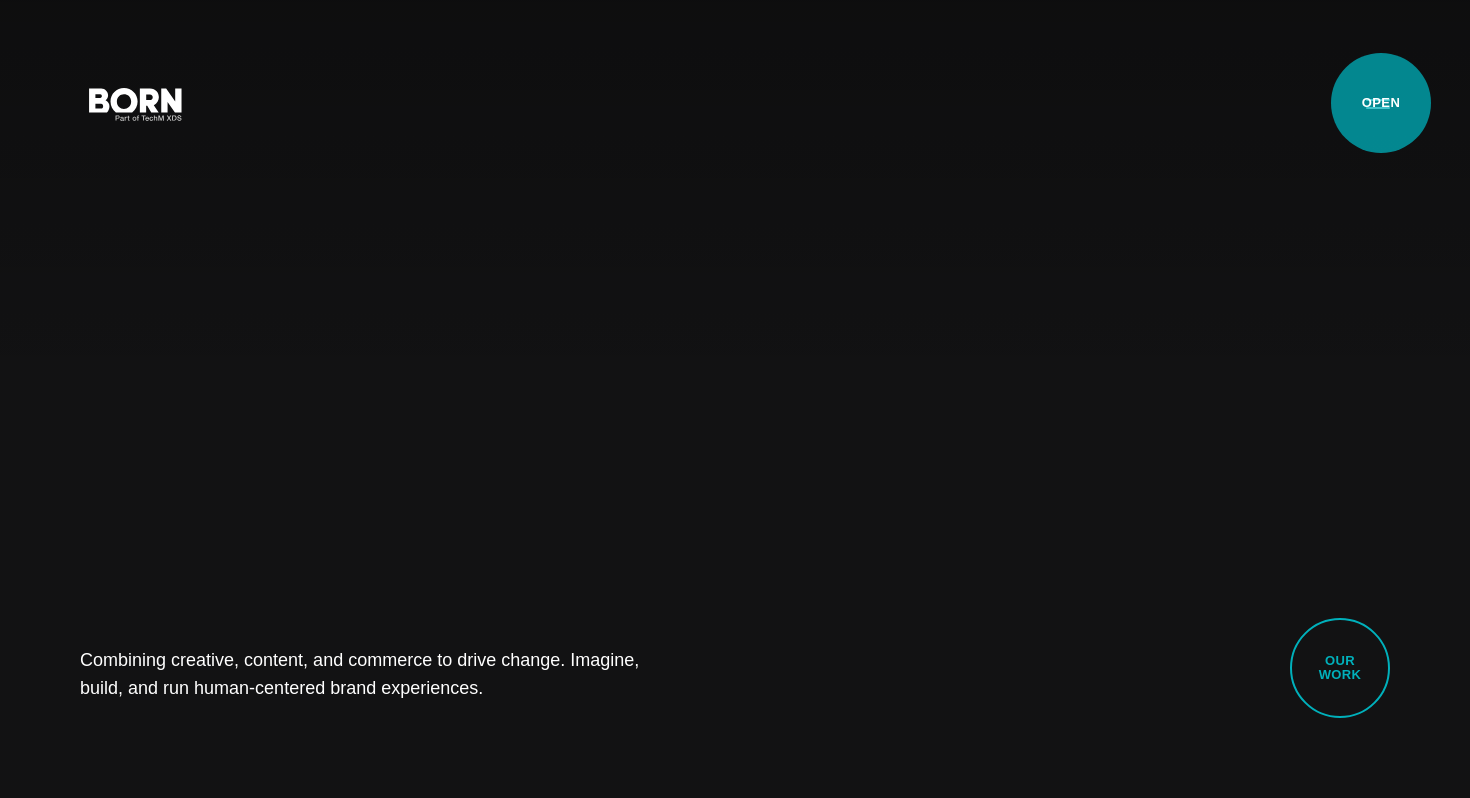 click on "Primary Menu" at bounding box center [1378, 103] 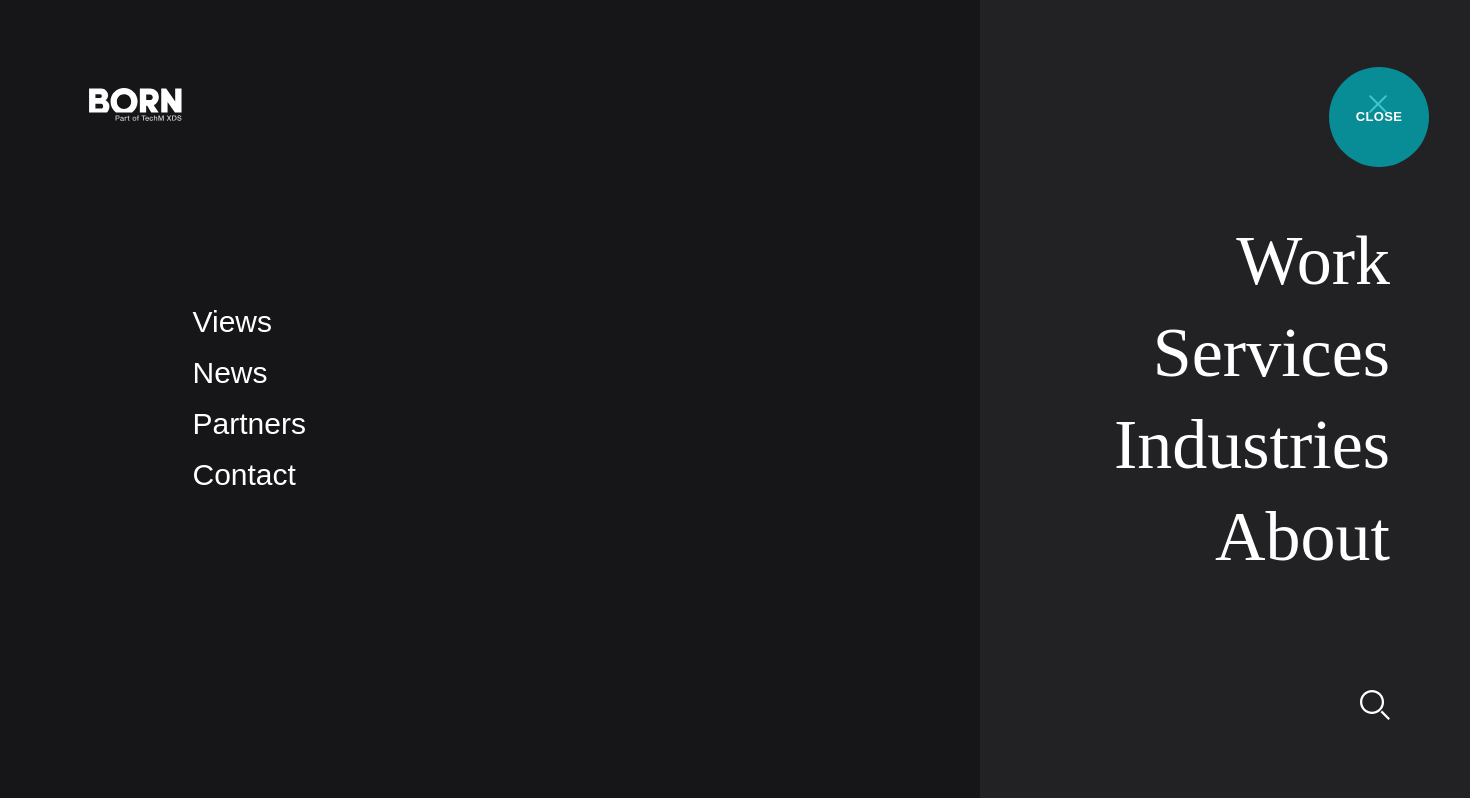click on "Primary Menu" at bounding box center [1378, 103] 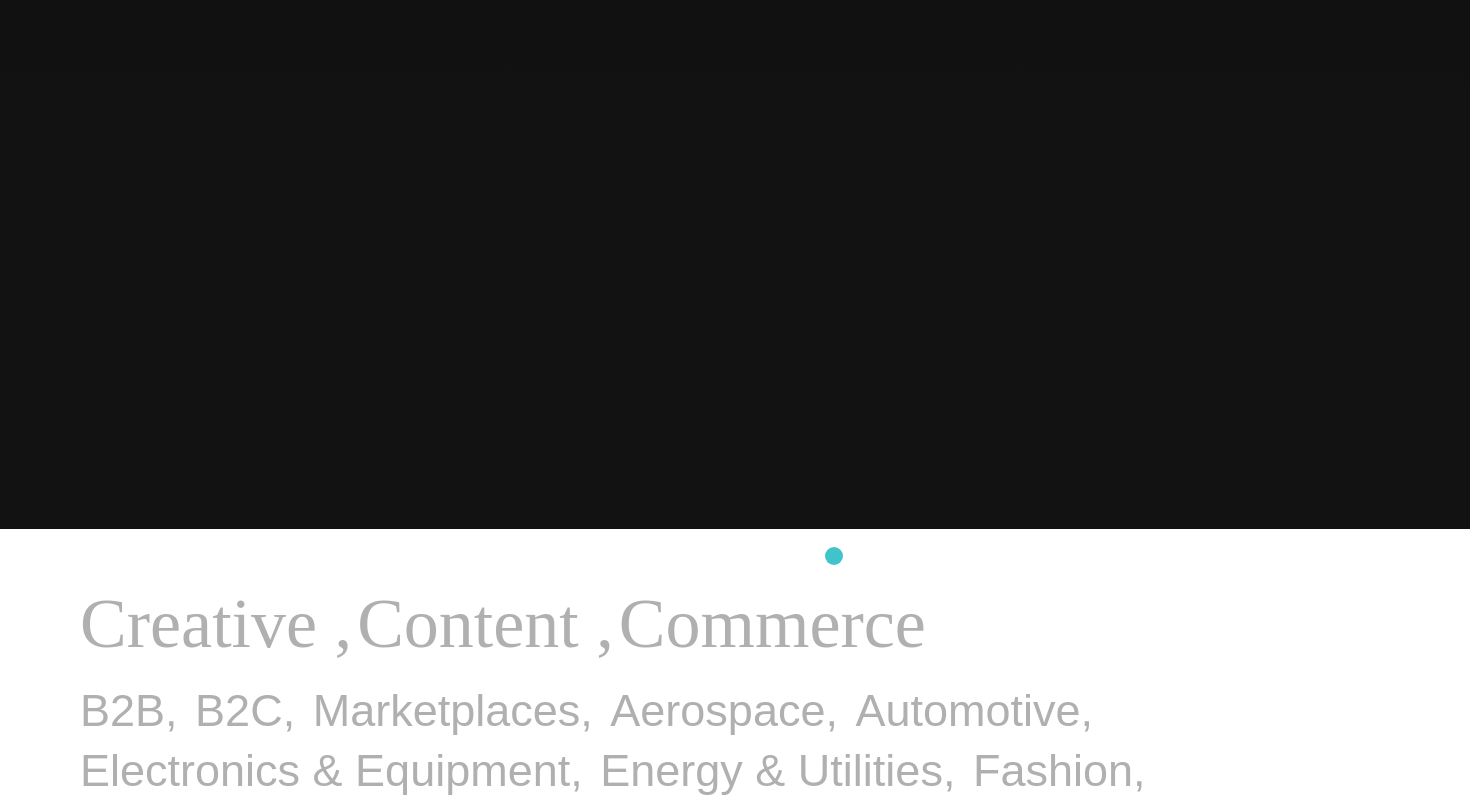 scroll, scrollTop: 270, scrollLeft: 0, axis: vertical 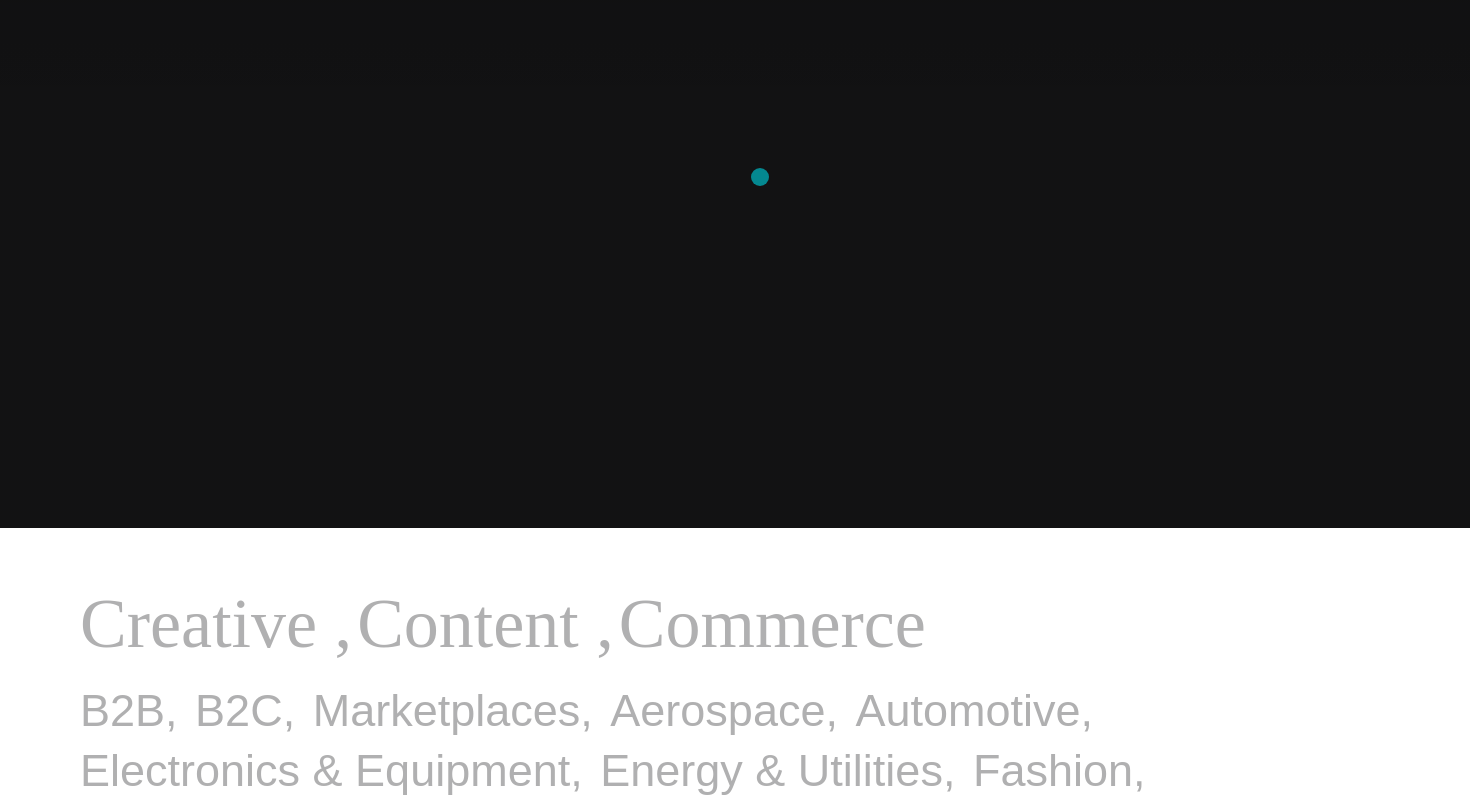 click on "Combining creative, content, and commerce to drive change. Imagine, build, and run human-centered brand experiences.
Our Work" at bounding box center (735, 399) 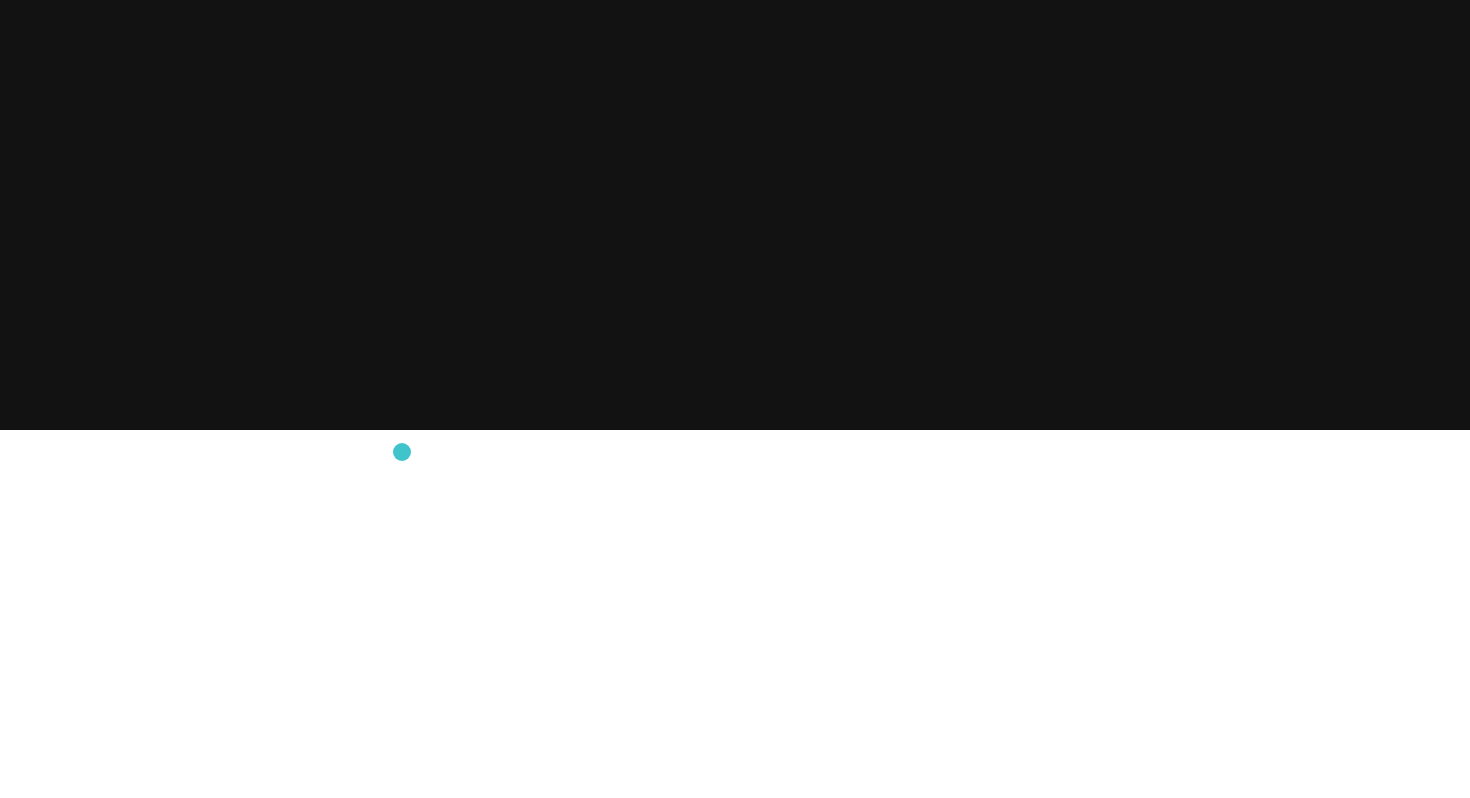 scroll, scrollTop: 0, scrollLeft: 0, axis: both 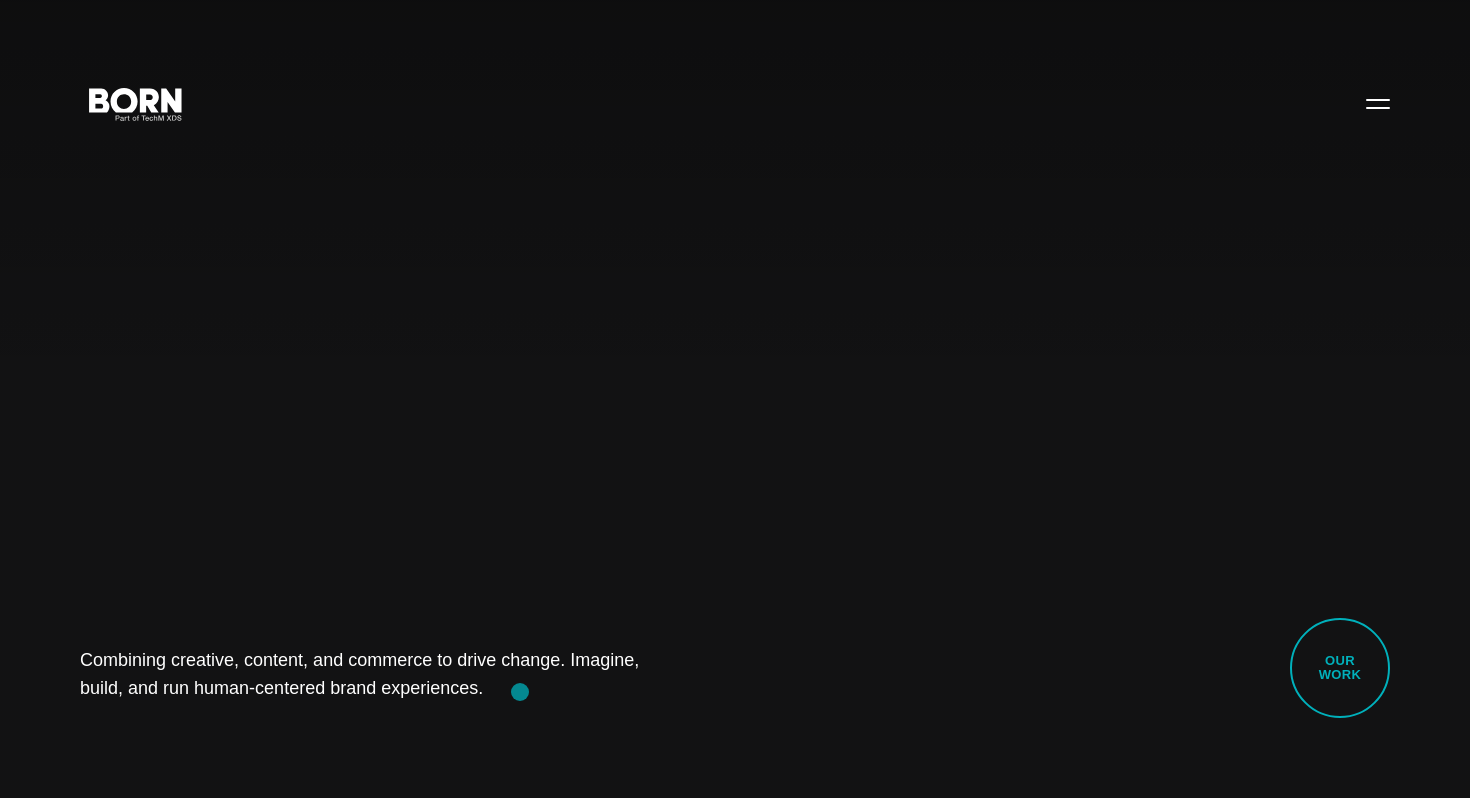 drag, startPoint x: 394, startPoint y: 661, endPoint x: 520, endPoint y: 692, distance: 129.75746 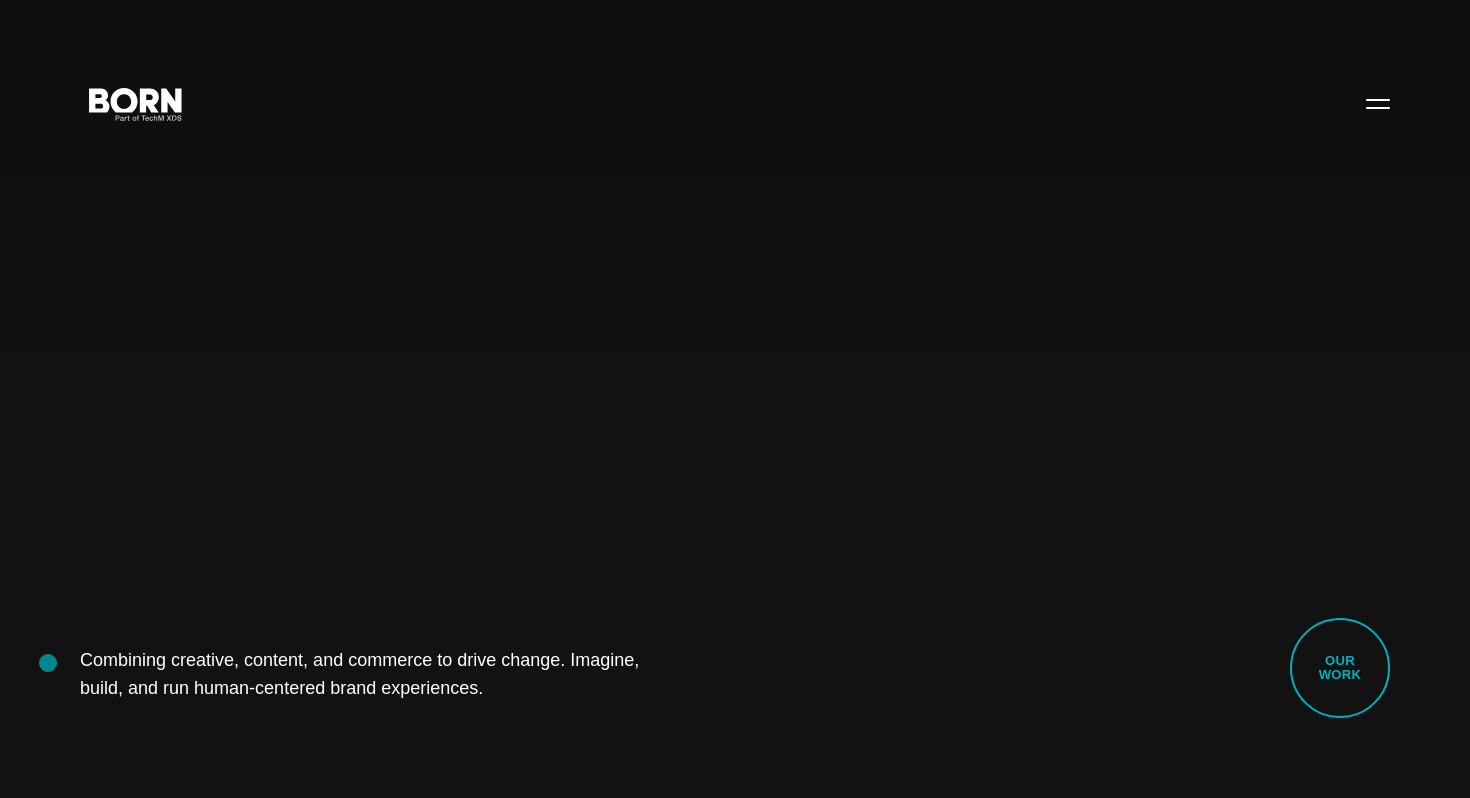 drag, startPoint x: 542, startPoint y: 692, endPoint x: 48, endPoint y: 662, distance: 494.9101 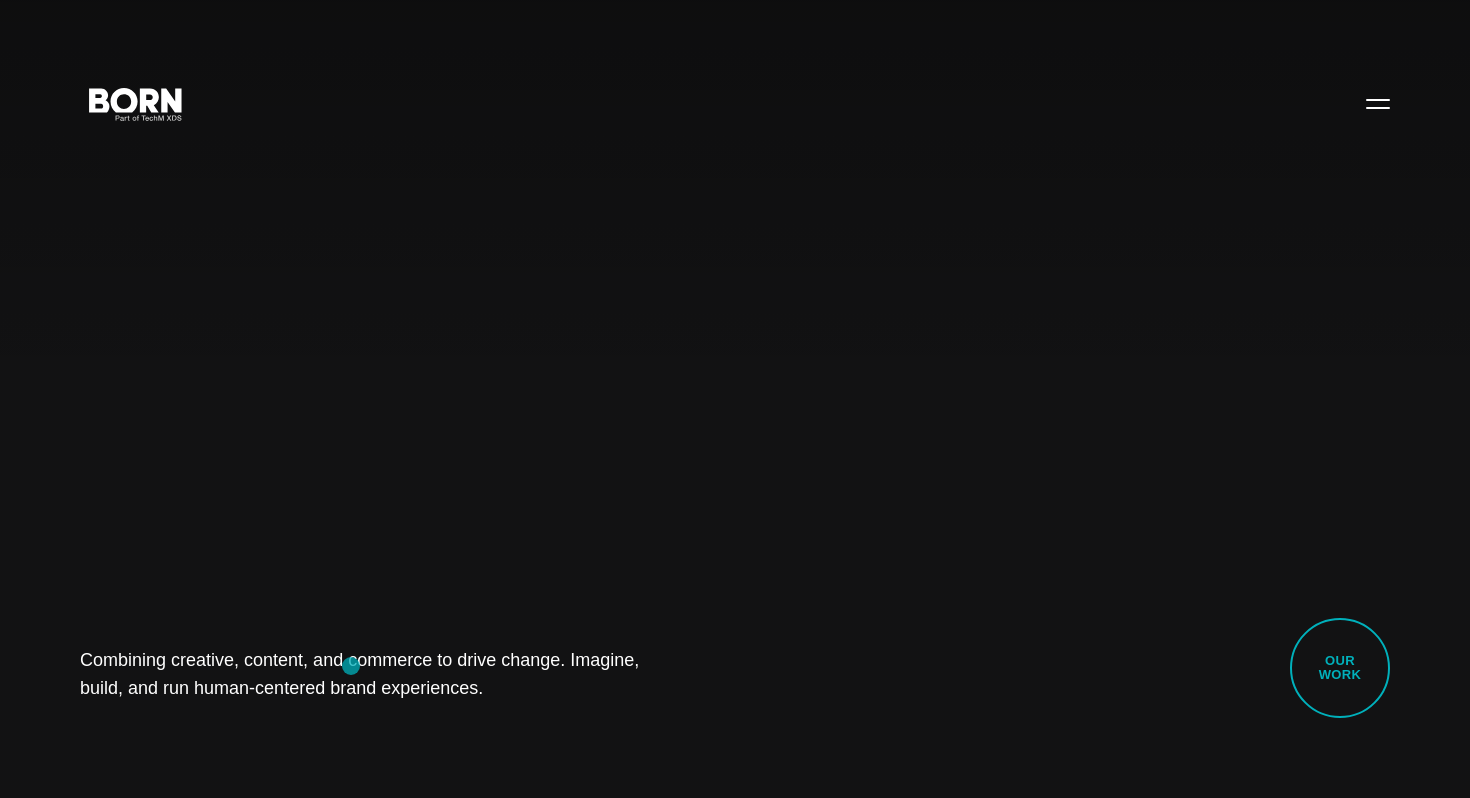 click on "Combining creative, content, and commerce to drive change. Imagine, build, and run human-centered brand experiences." at bounding box center [380, 674] 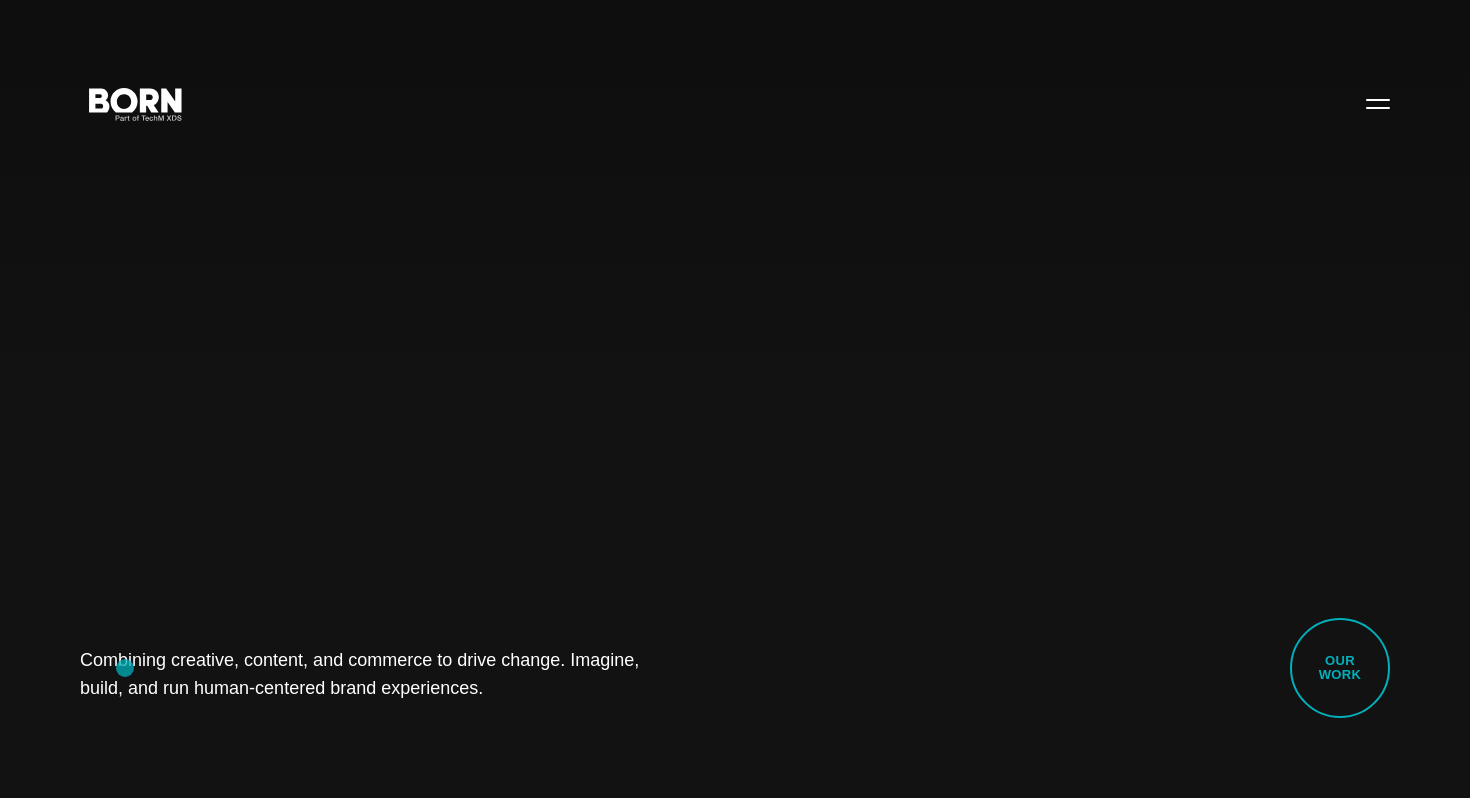 drag, startPoint x: 529, startPoint y: 694, endPoint x: 123, endPoint y: 667, distance: 406.8968 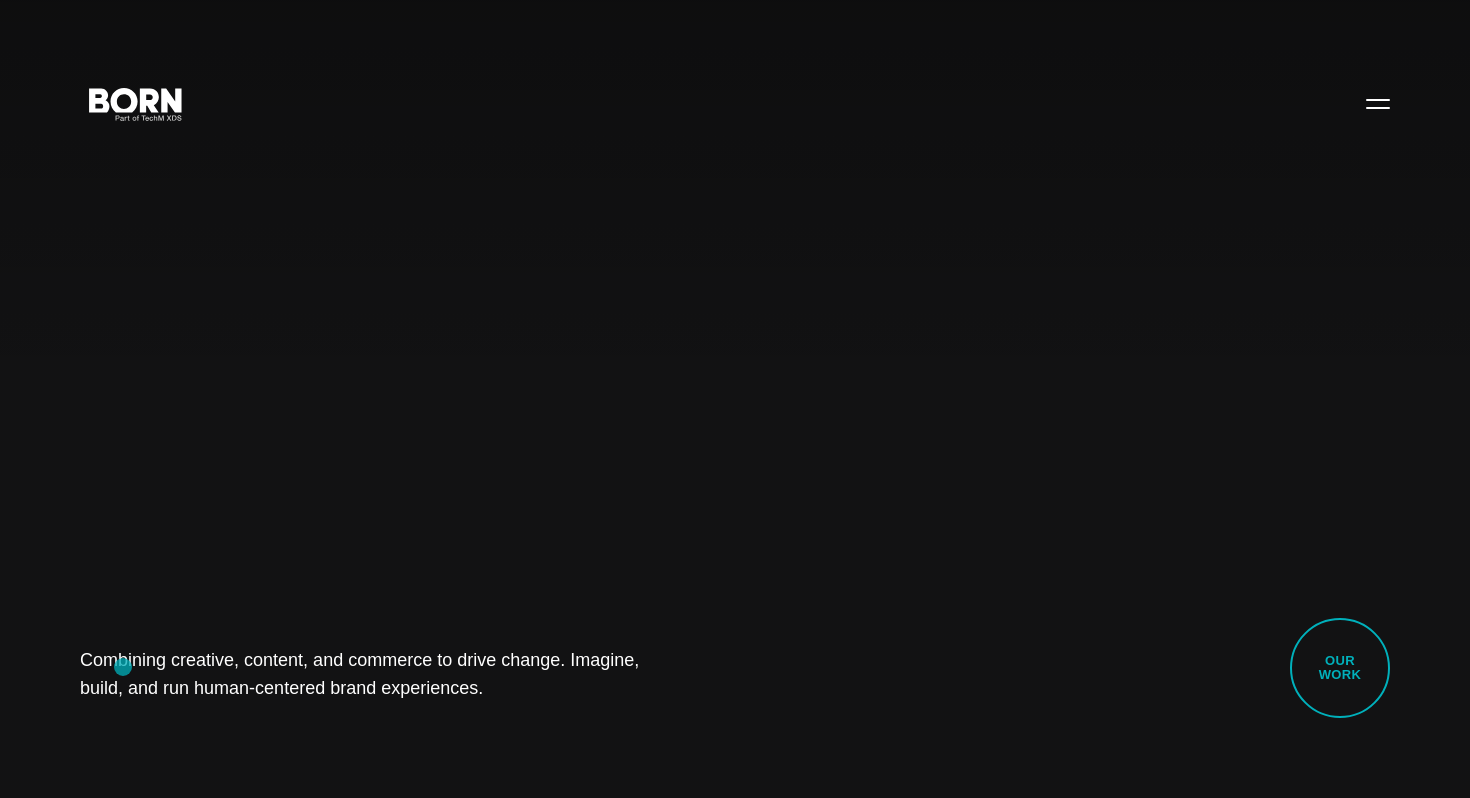 click on "Combining creative, content, and commerce to drive change. Imagine, build, and run human-centered brand experiences." at bounding box center (380, 674) 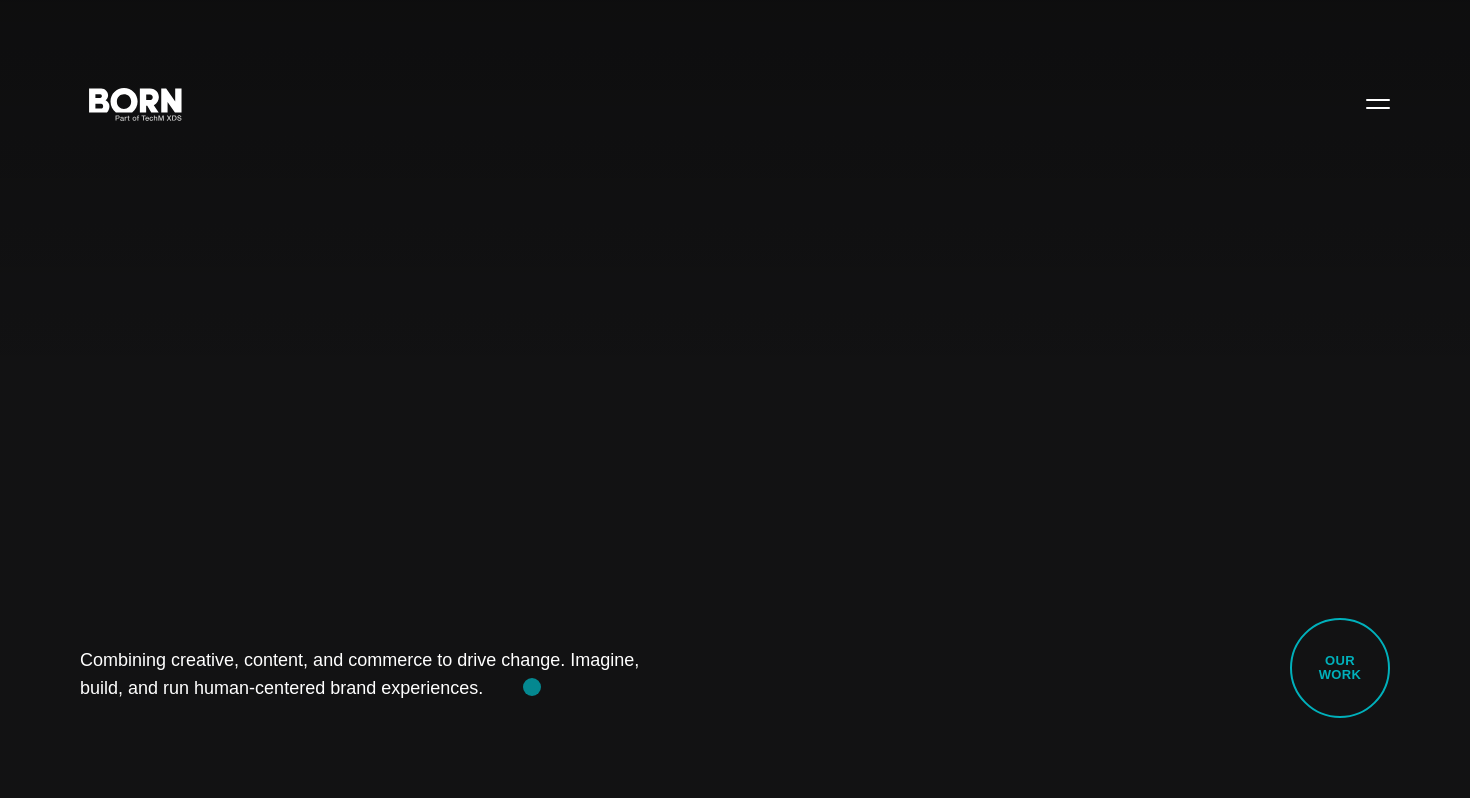 click on "Combining creative, content, and commerce to drive change. Imagine, build, and run human-centered brand experiences." at bounding box center (380, 674) 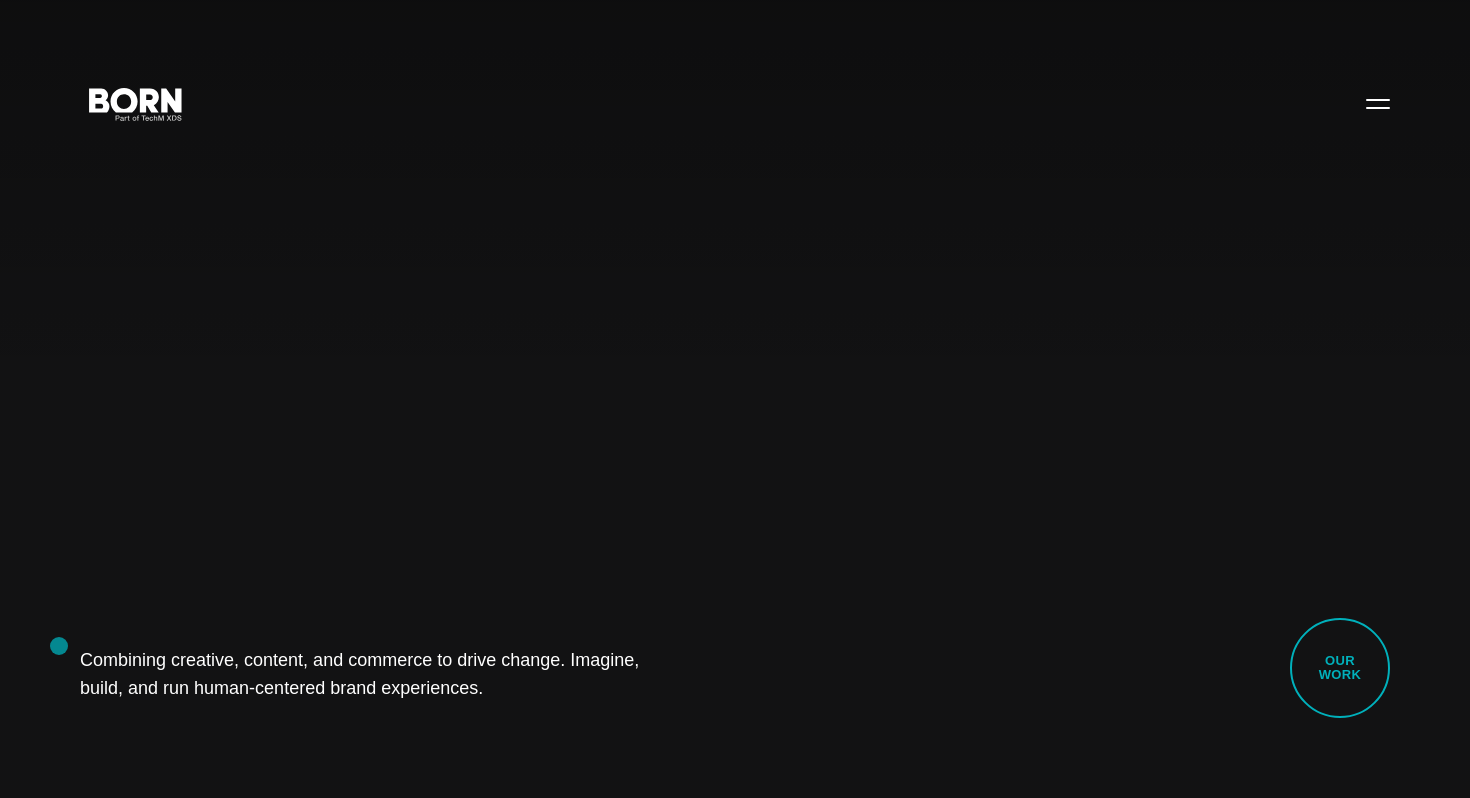 drag, startPoint x: 552, startPoint y: 689, endPoint x: 59, endPoint y: 646, distance: 494.8717 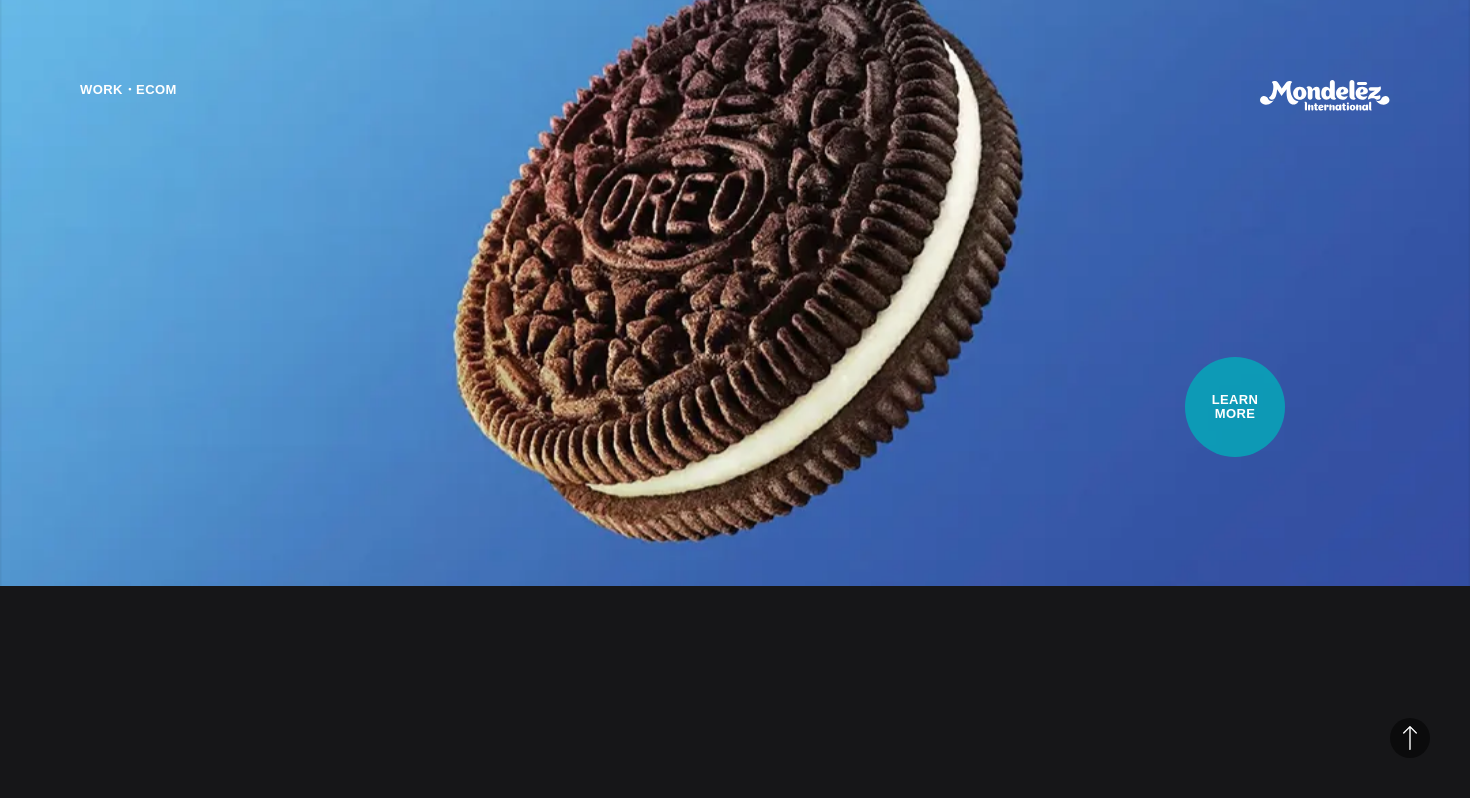 scroll, scrollTop: 1804, scrollLeft: 0, axis: vertical 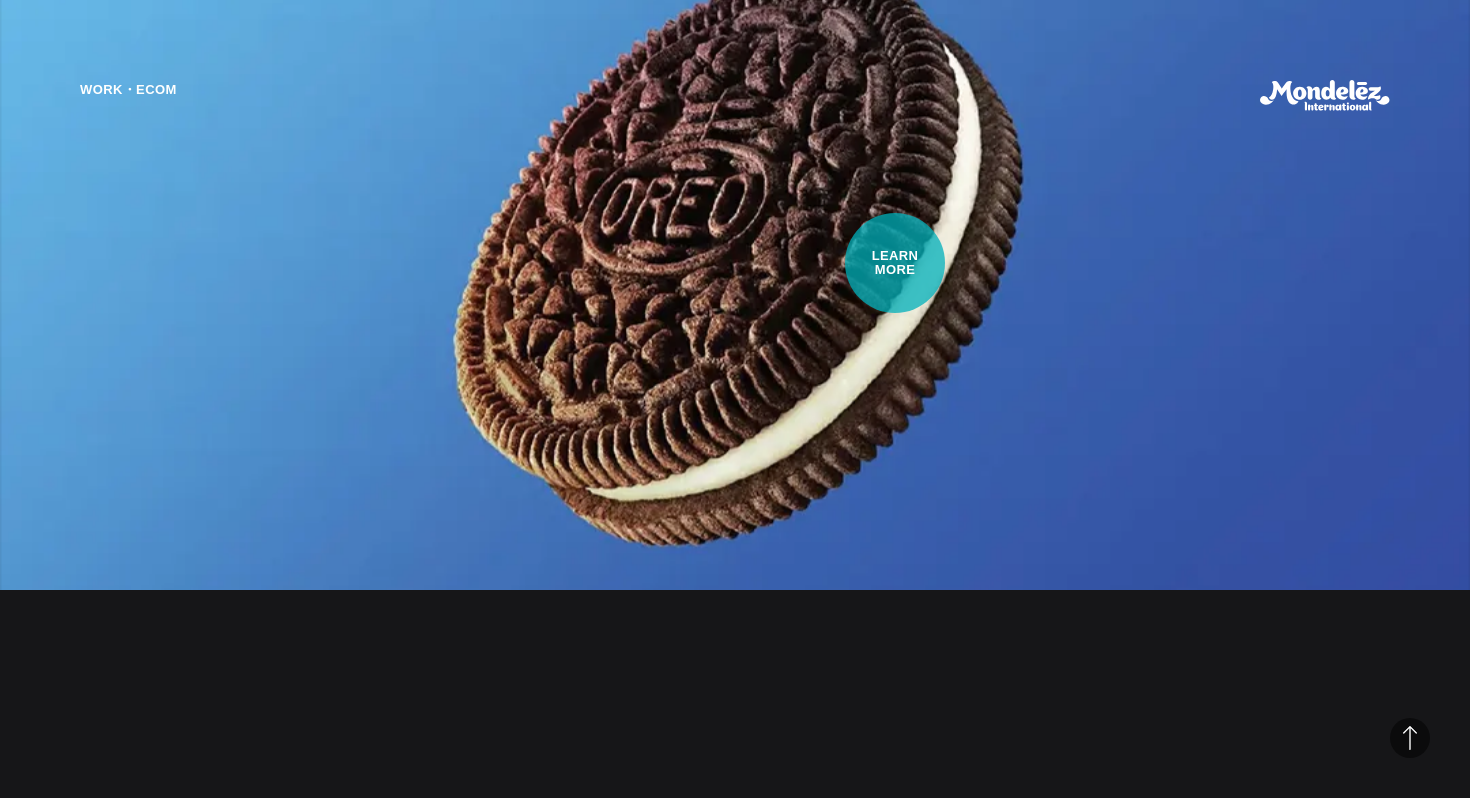 click on "Work・Ecom
Unique Customization and Personalization
Encouraging customers to find meaningful connections and to ‘Stay Playful’ through customized user experiences." at bounding box center [735, 399] 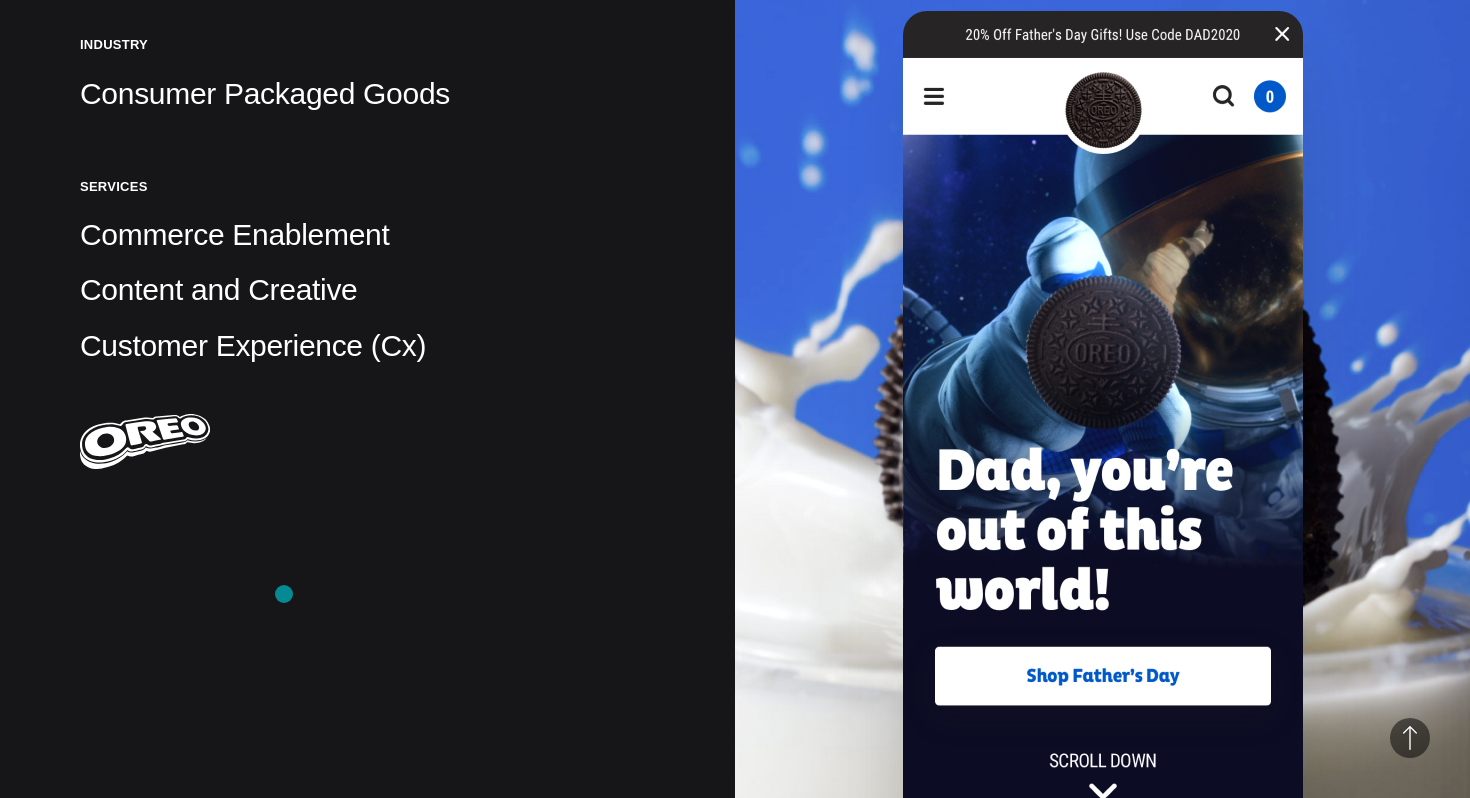 scroll, scrollTop: 637, scrollLeft: 0, axis: vertical 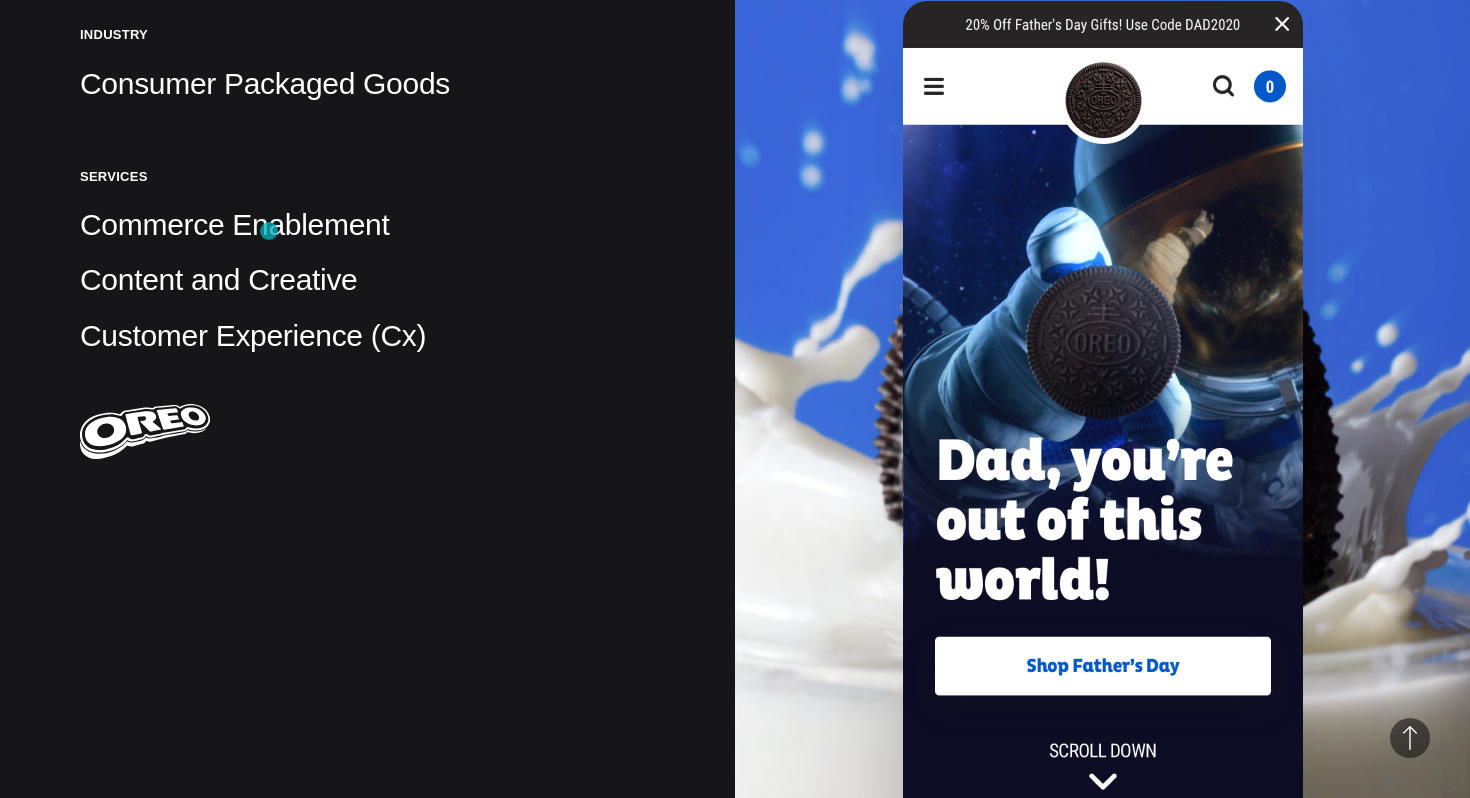 click on "Commerce Enablement" at bounding box center [367, 225] 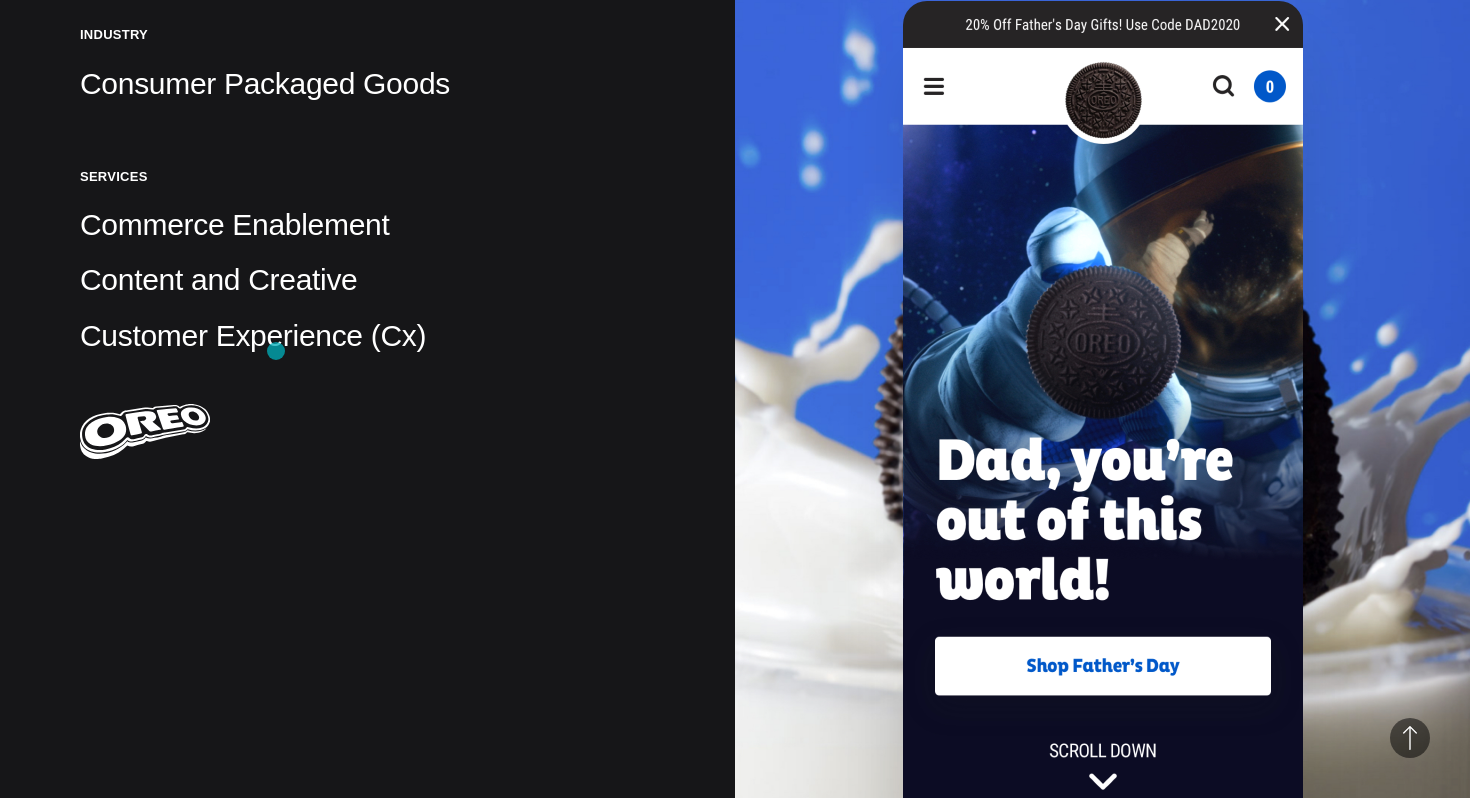 click on "Client
Oreo
Project
Oreo.com
Industry
Consumer Packaged Goods
Services
Commerce Enablement
Content and Creative
Customer Experience (Cx)" at bounding box center [367, 92] 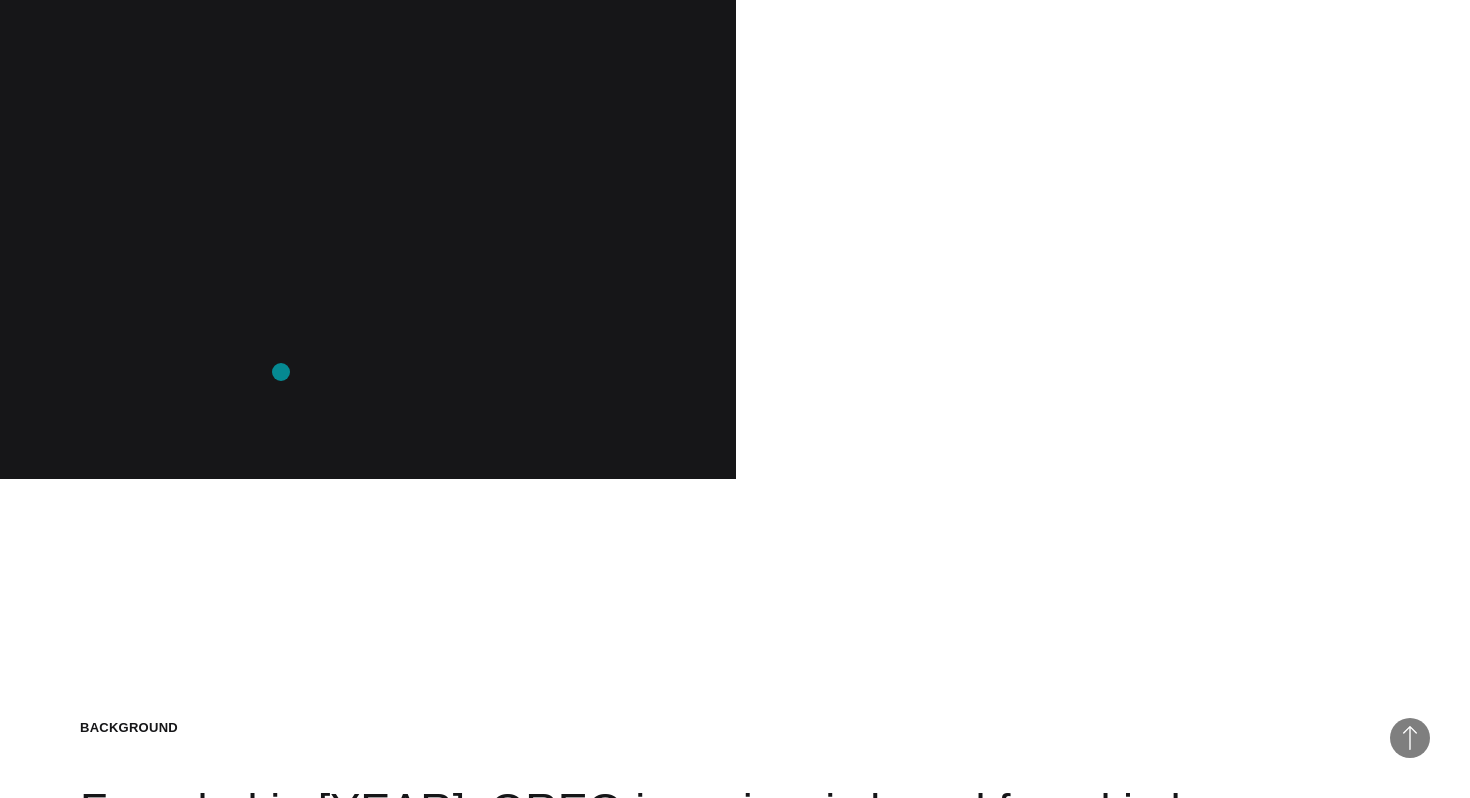 scroll, scrollTop: 1978, scrollLeft: 0, axis: vertical 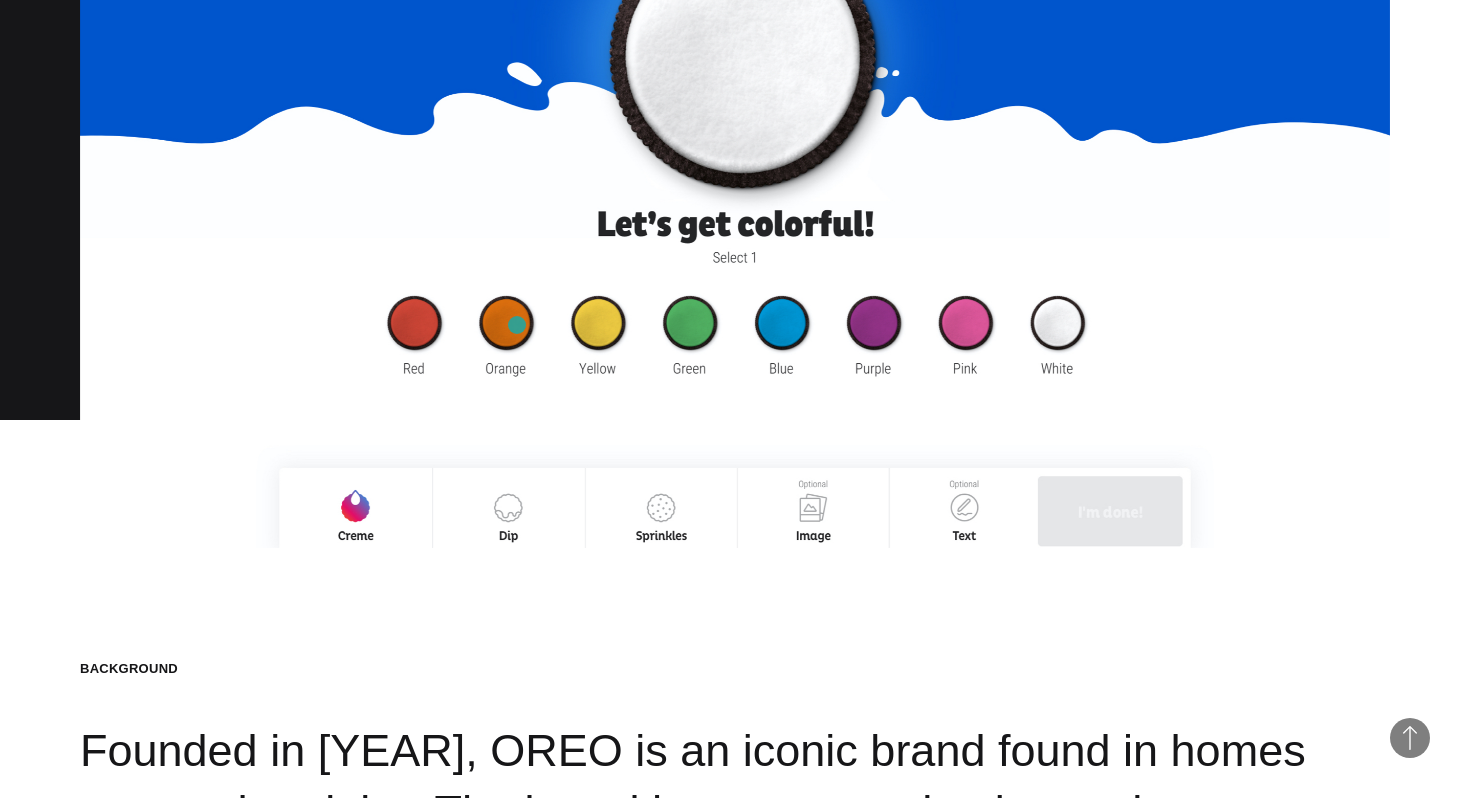 click at bounding box center [735, 175] 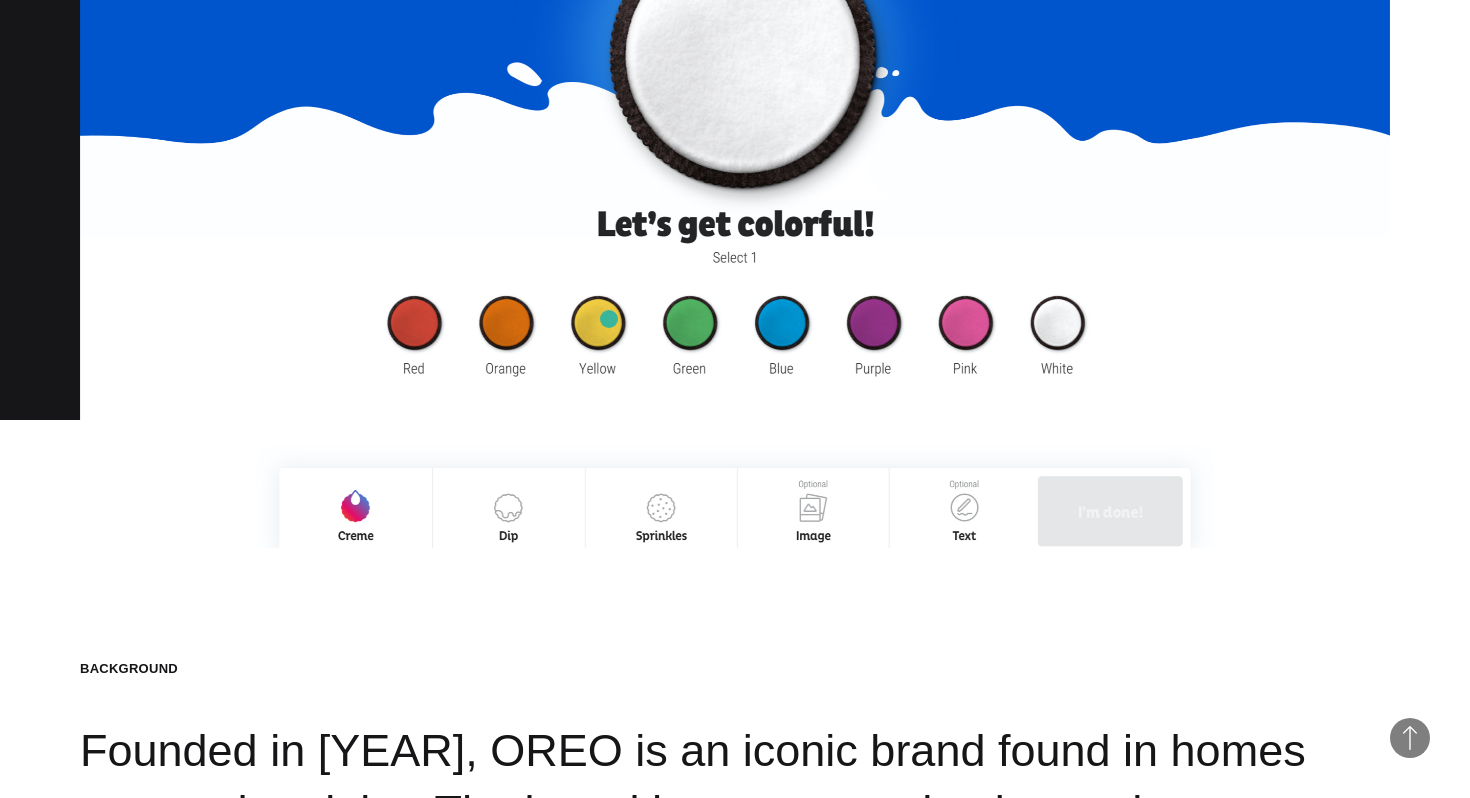 click at bounding box center (735, 175) 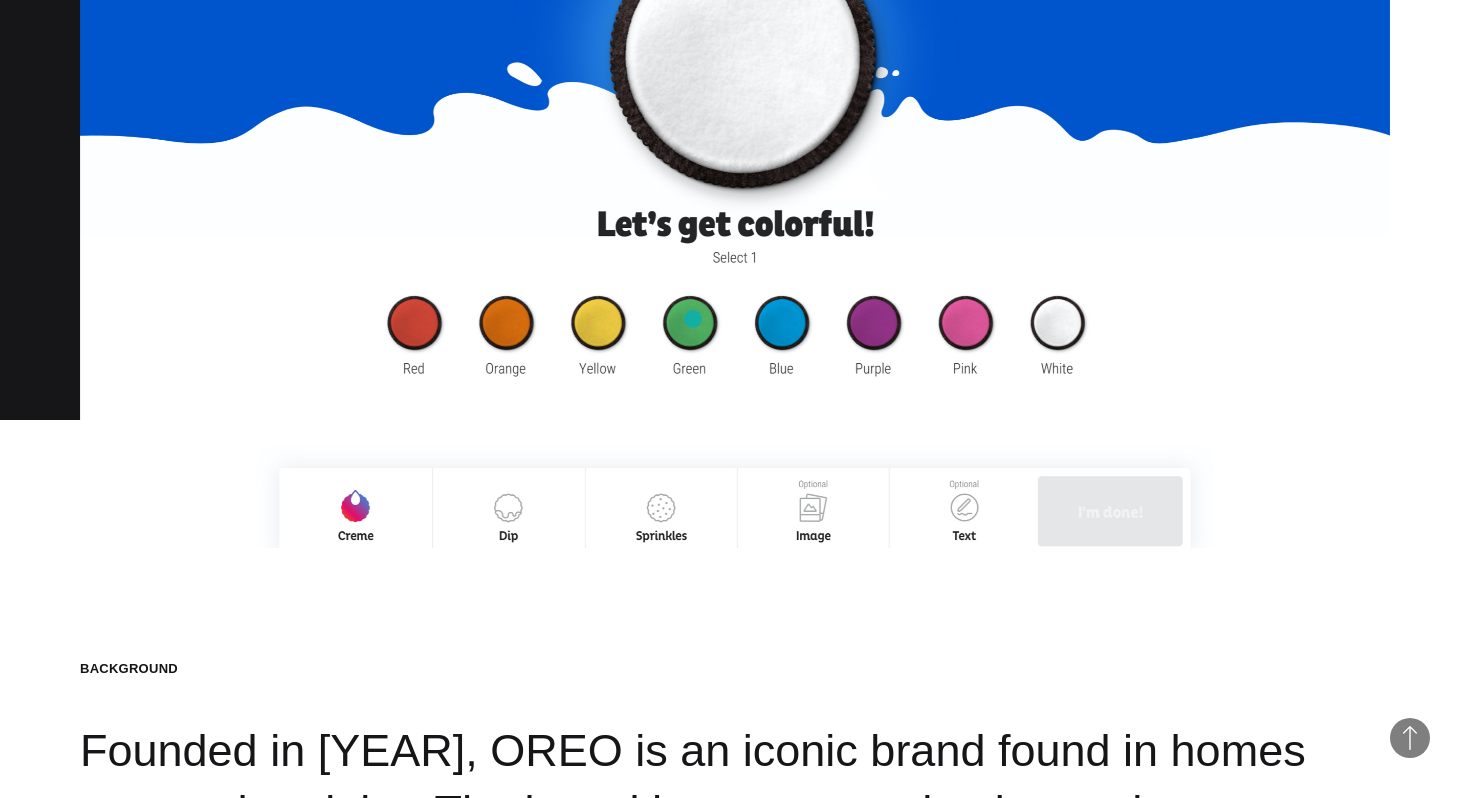click at bounding box center (735, 175) 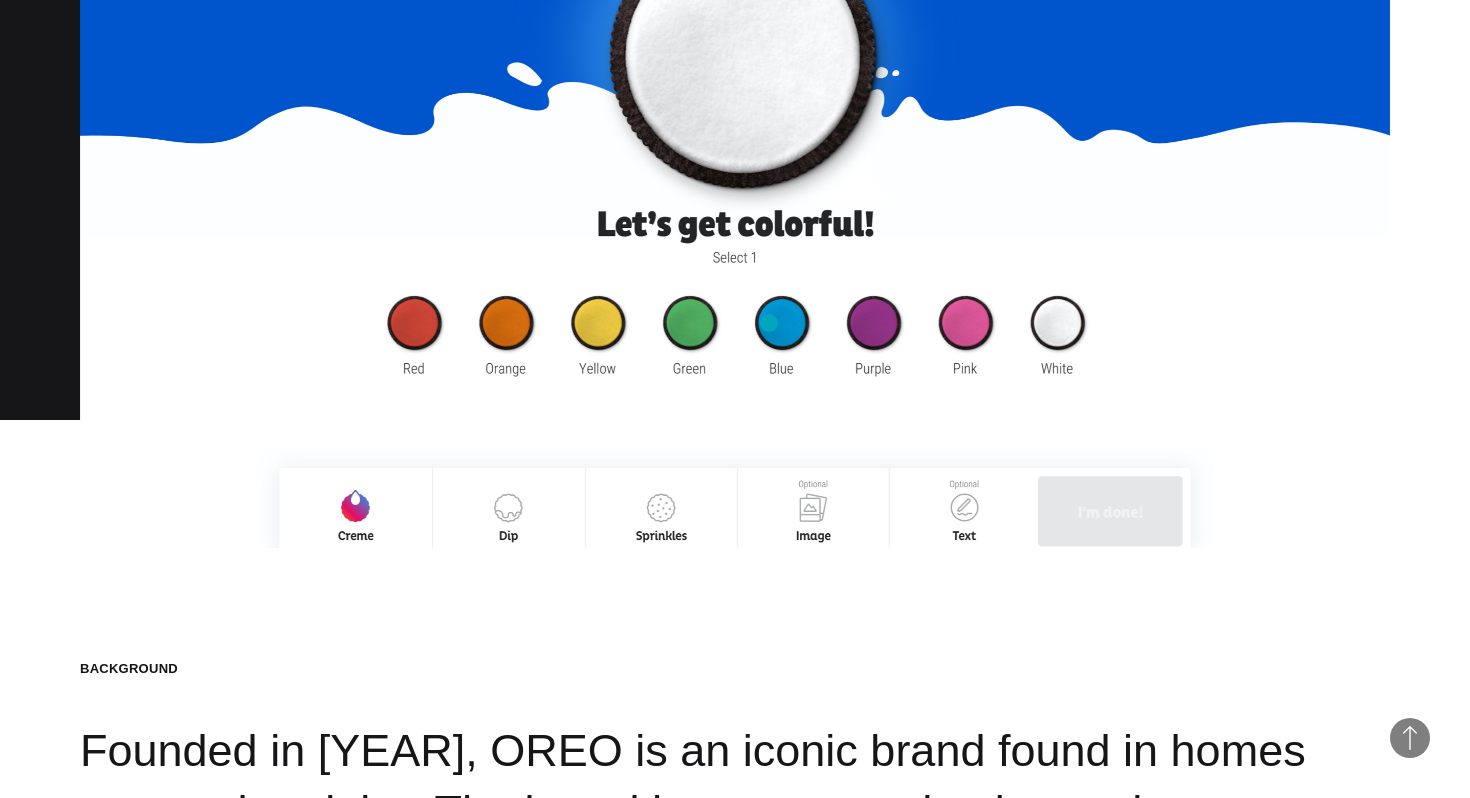 click at bounding box center [735, 175] 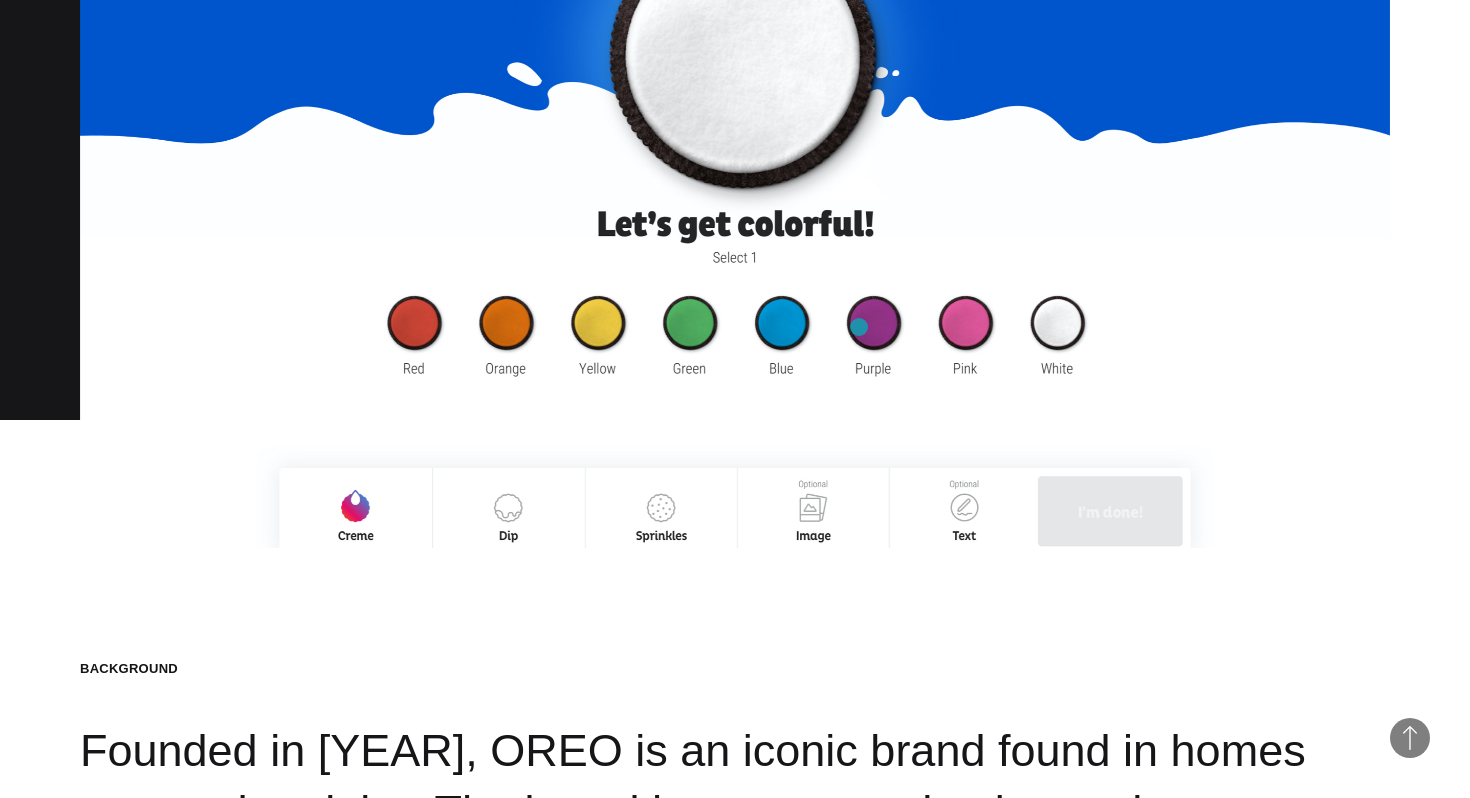 click at bounding box center [735, 175] 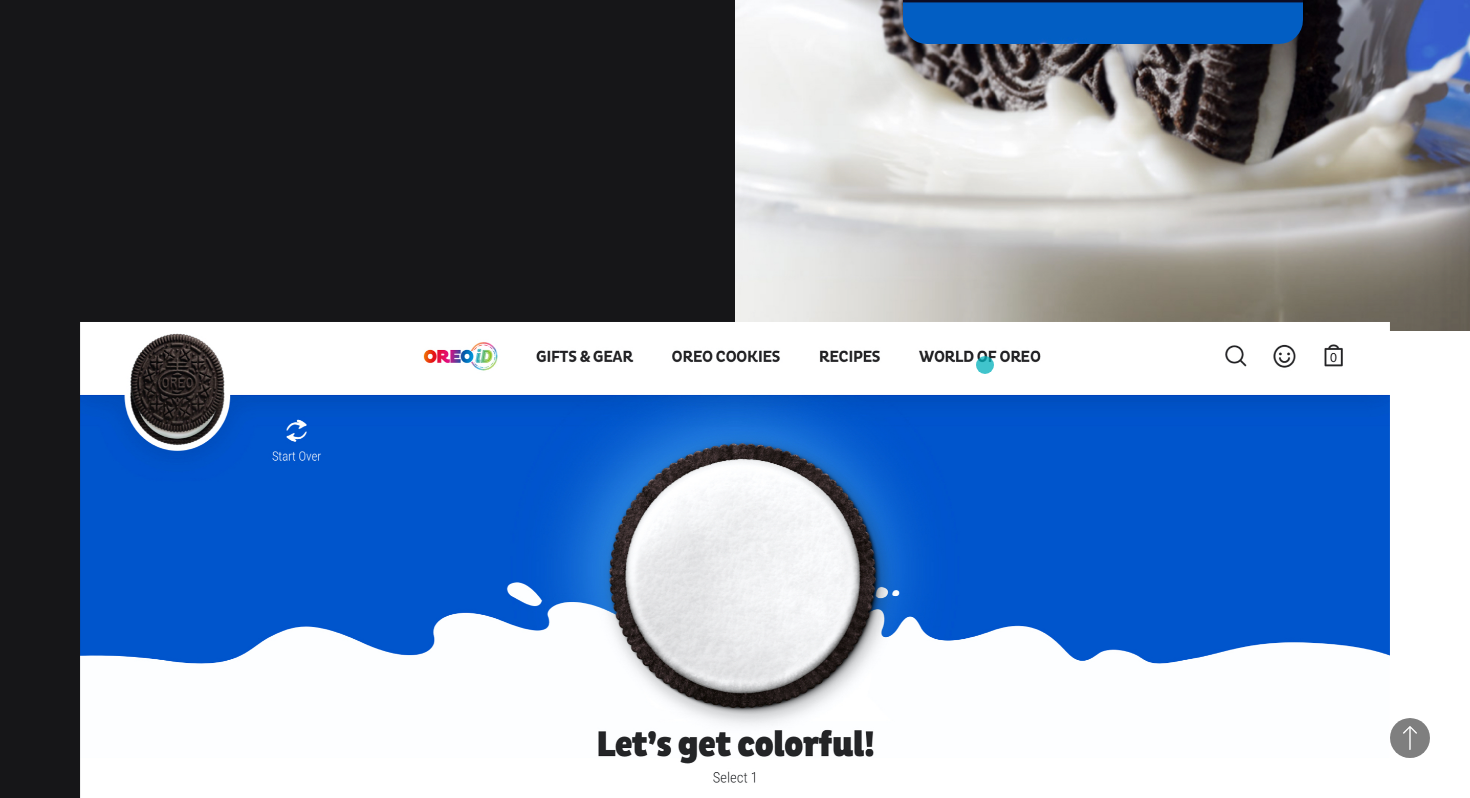 scroll, scrollTop: 1480, scrollLeft: 0, axis: vertical 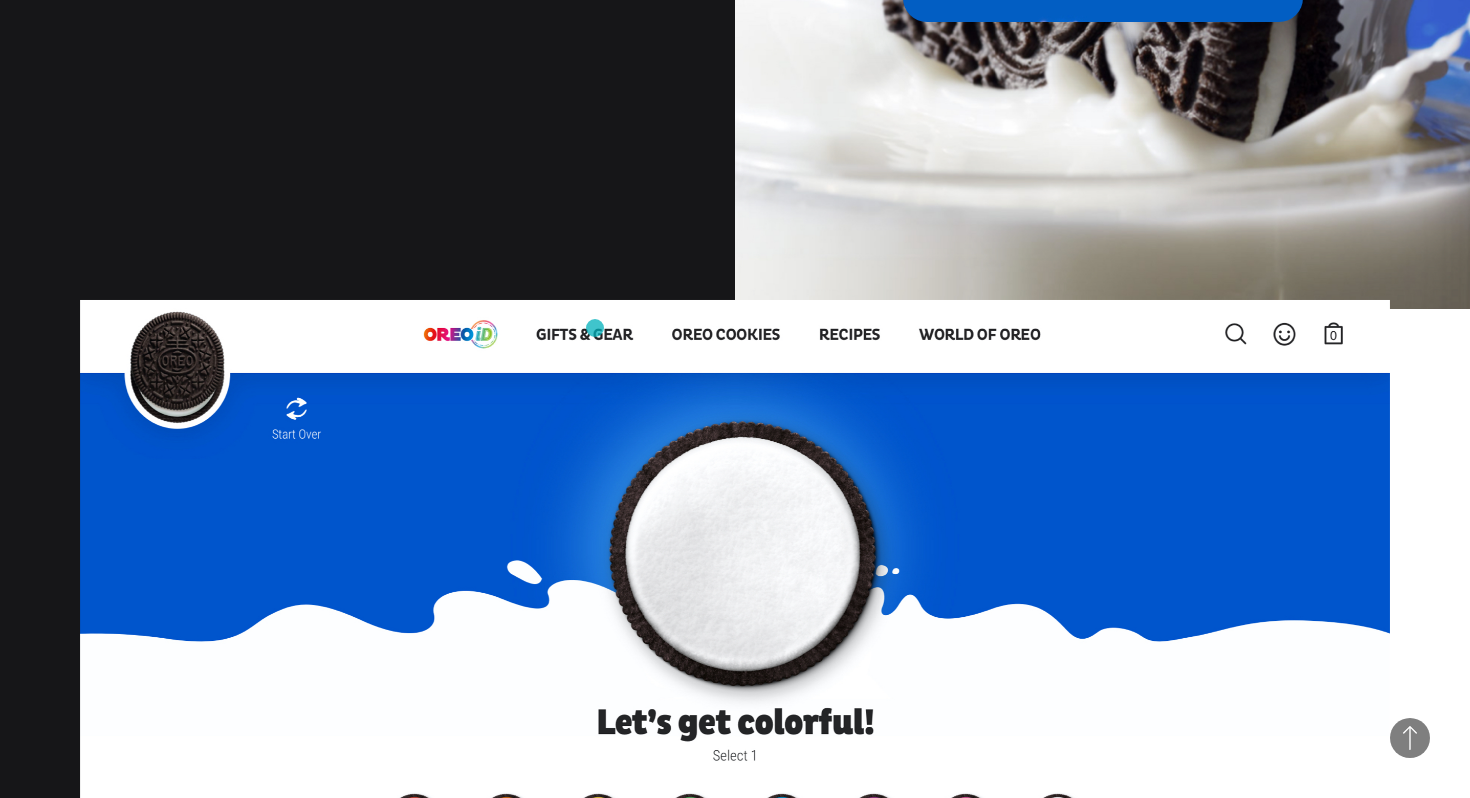 click at bounding box center [735, 673] 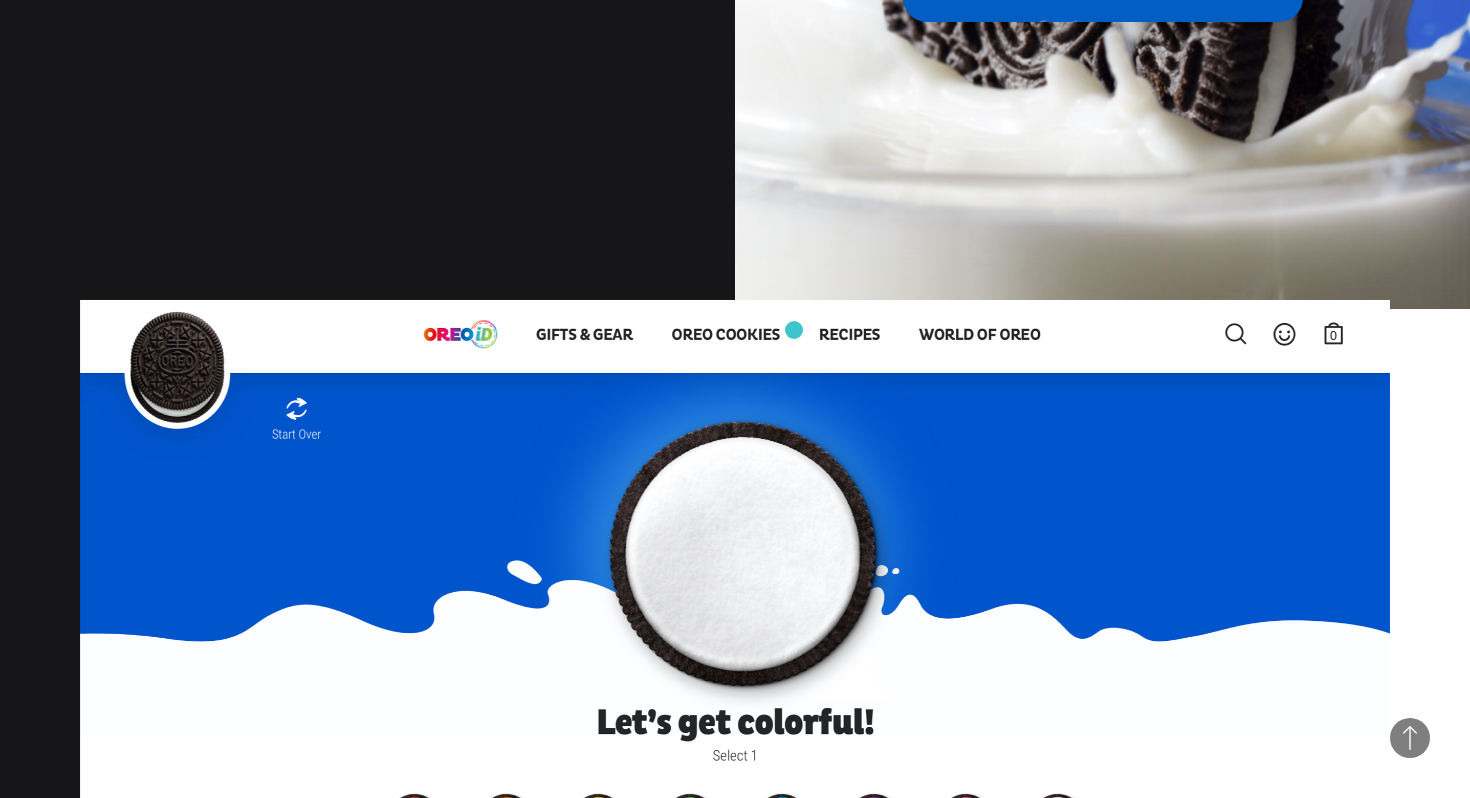 click at bounding box center [735, 673] 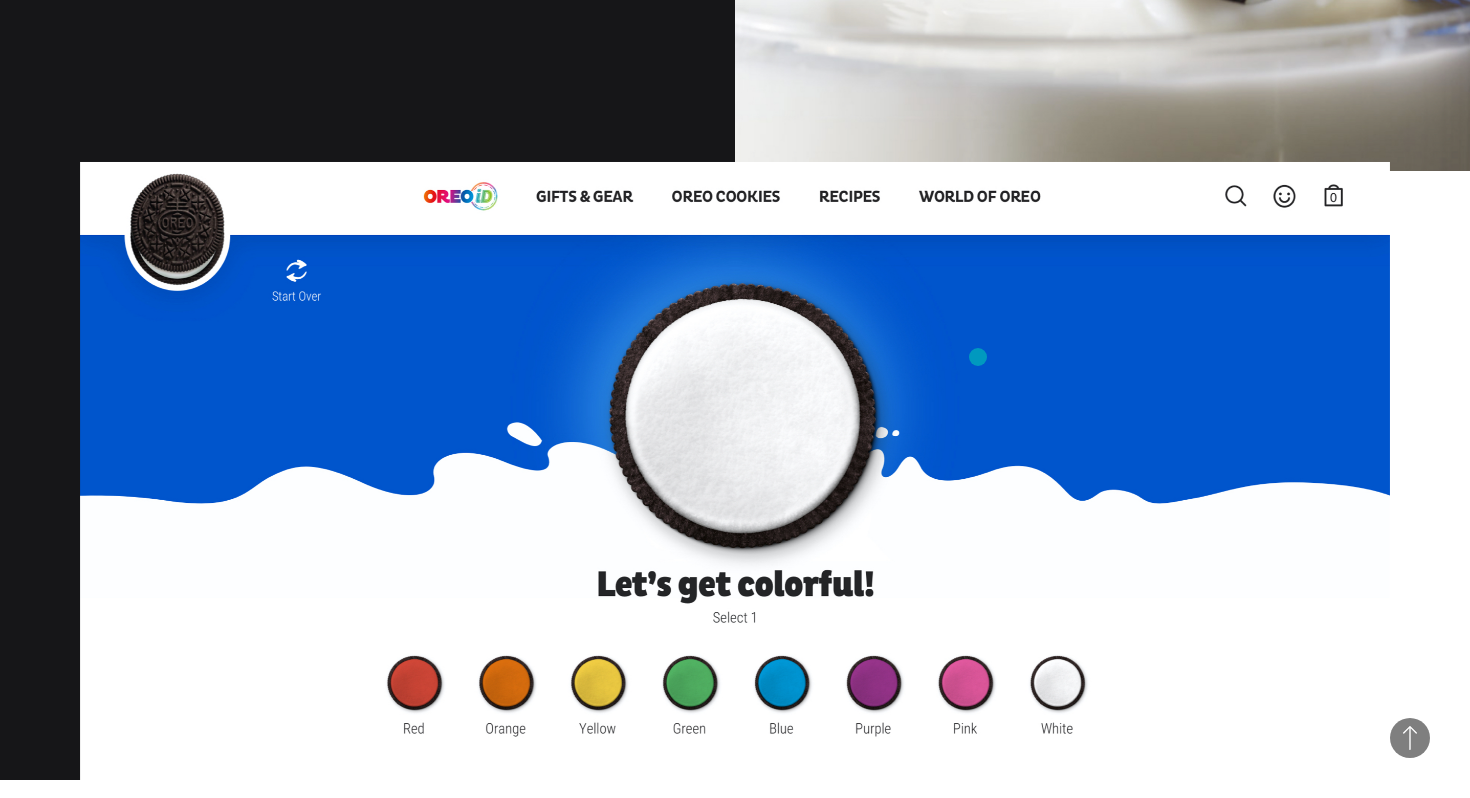 scroll, scrollTop: 1924, scrollLeft: 0, axis: vertical 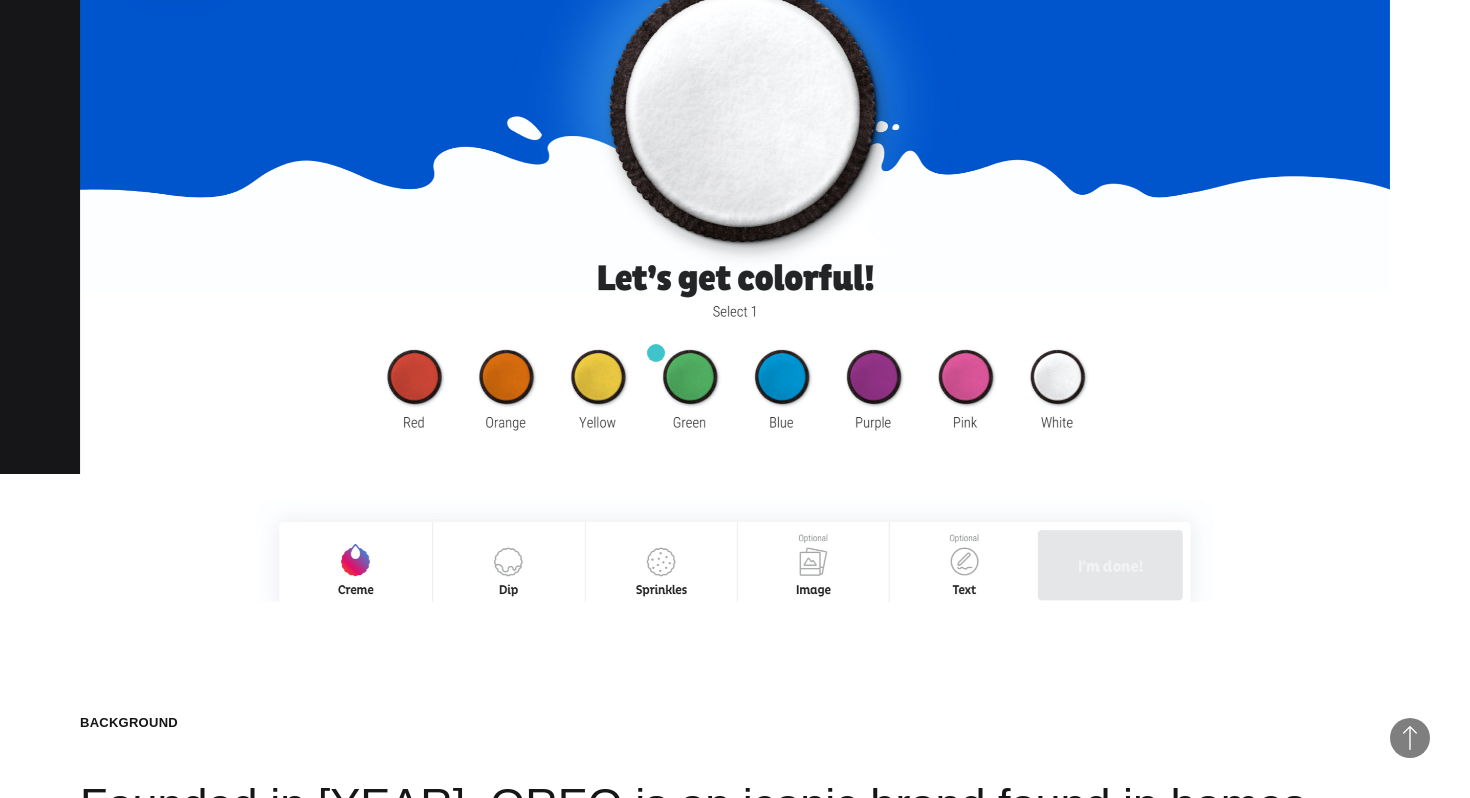 click at bounding box center (735, 229) 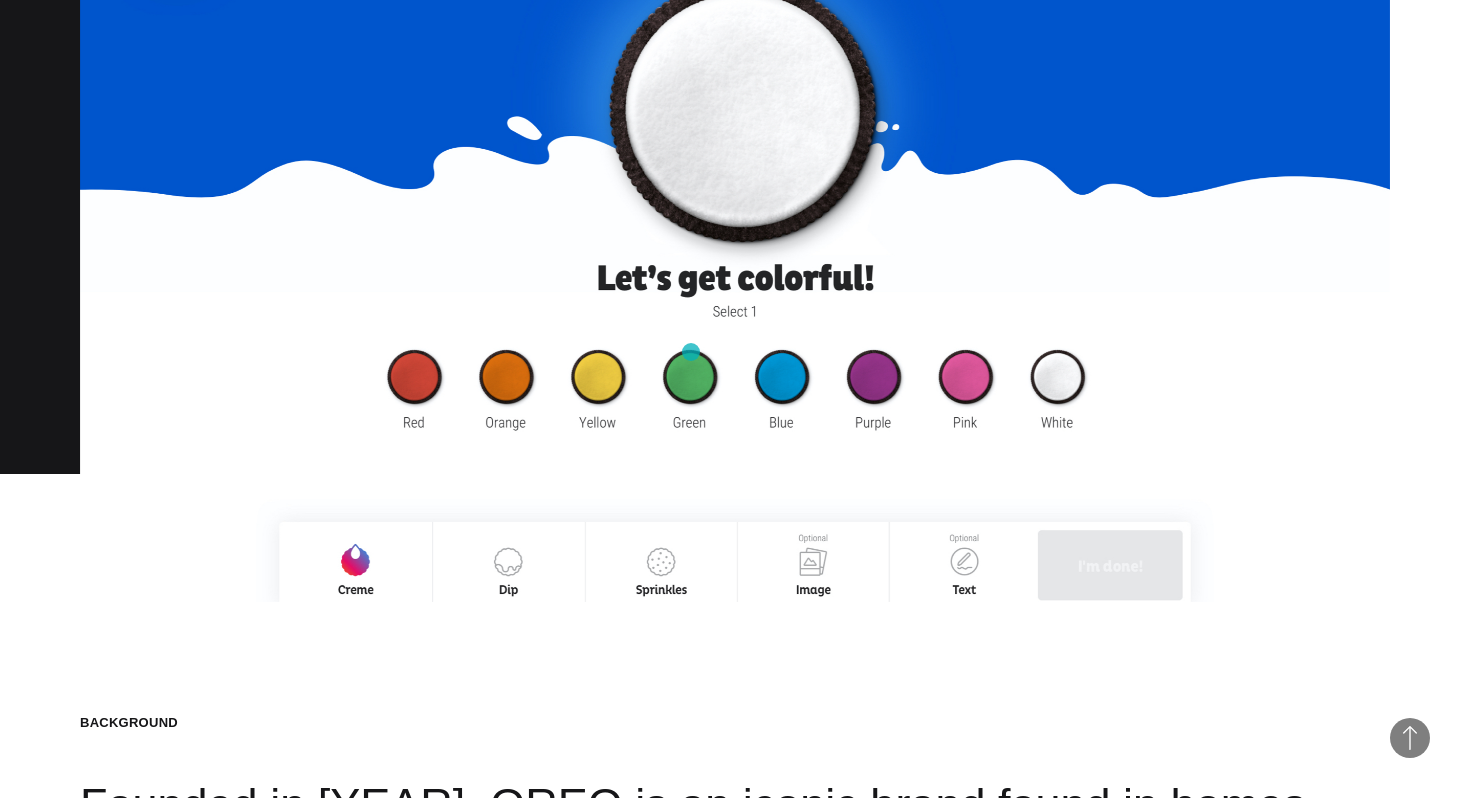 click at bounding box center (735, 229) 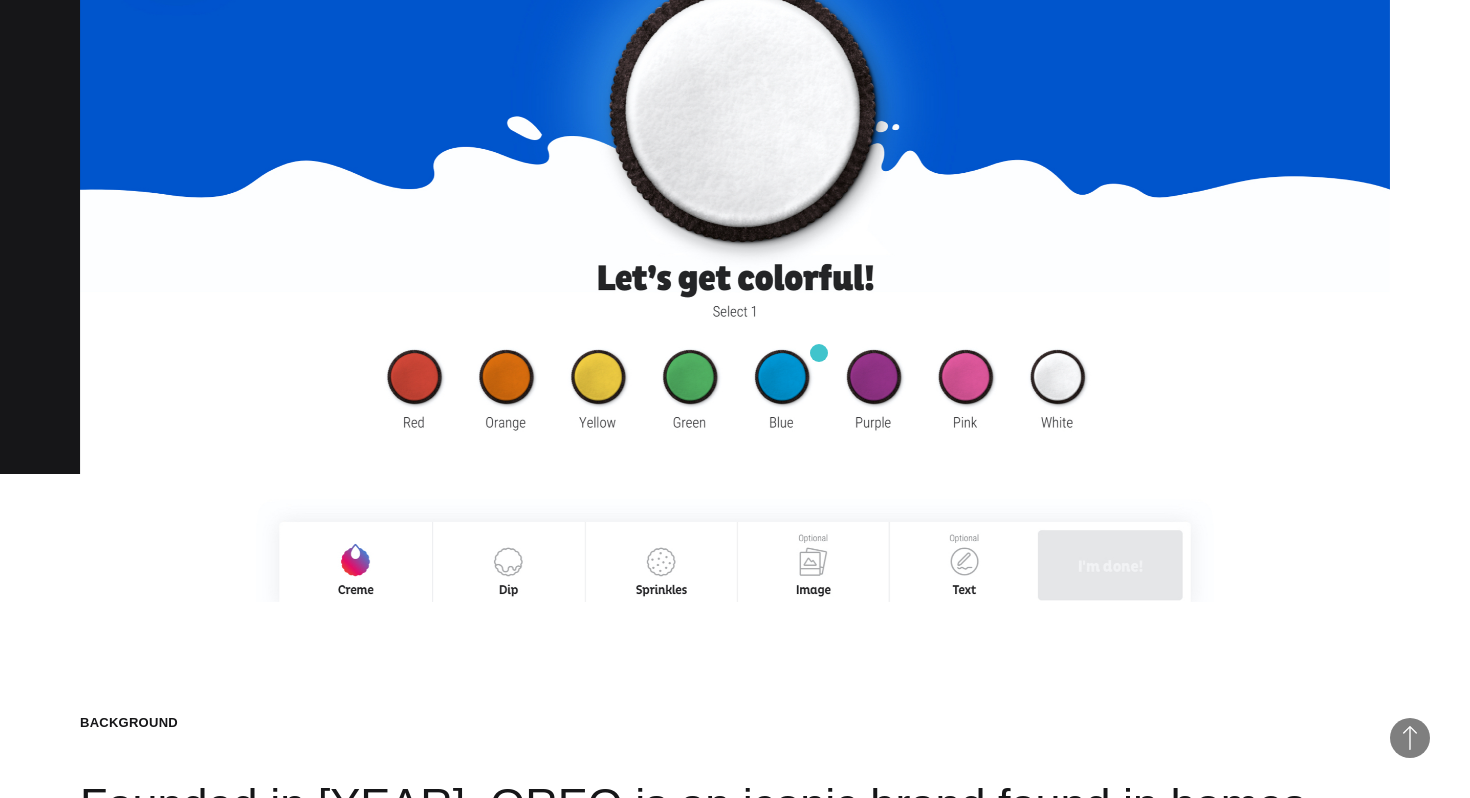 click at bounding box center (735, 229) 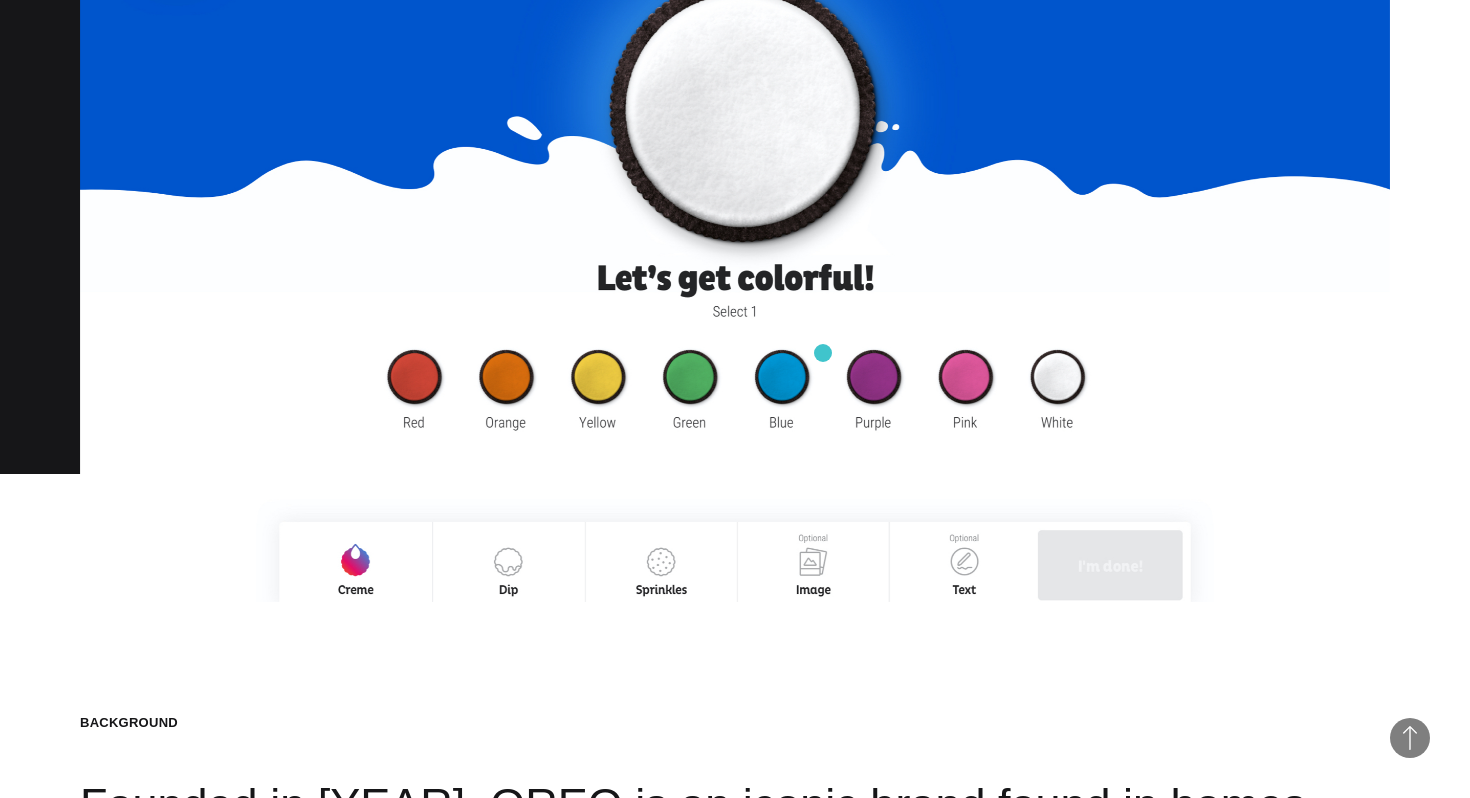 click at bounding box center (735, 229) 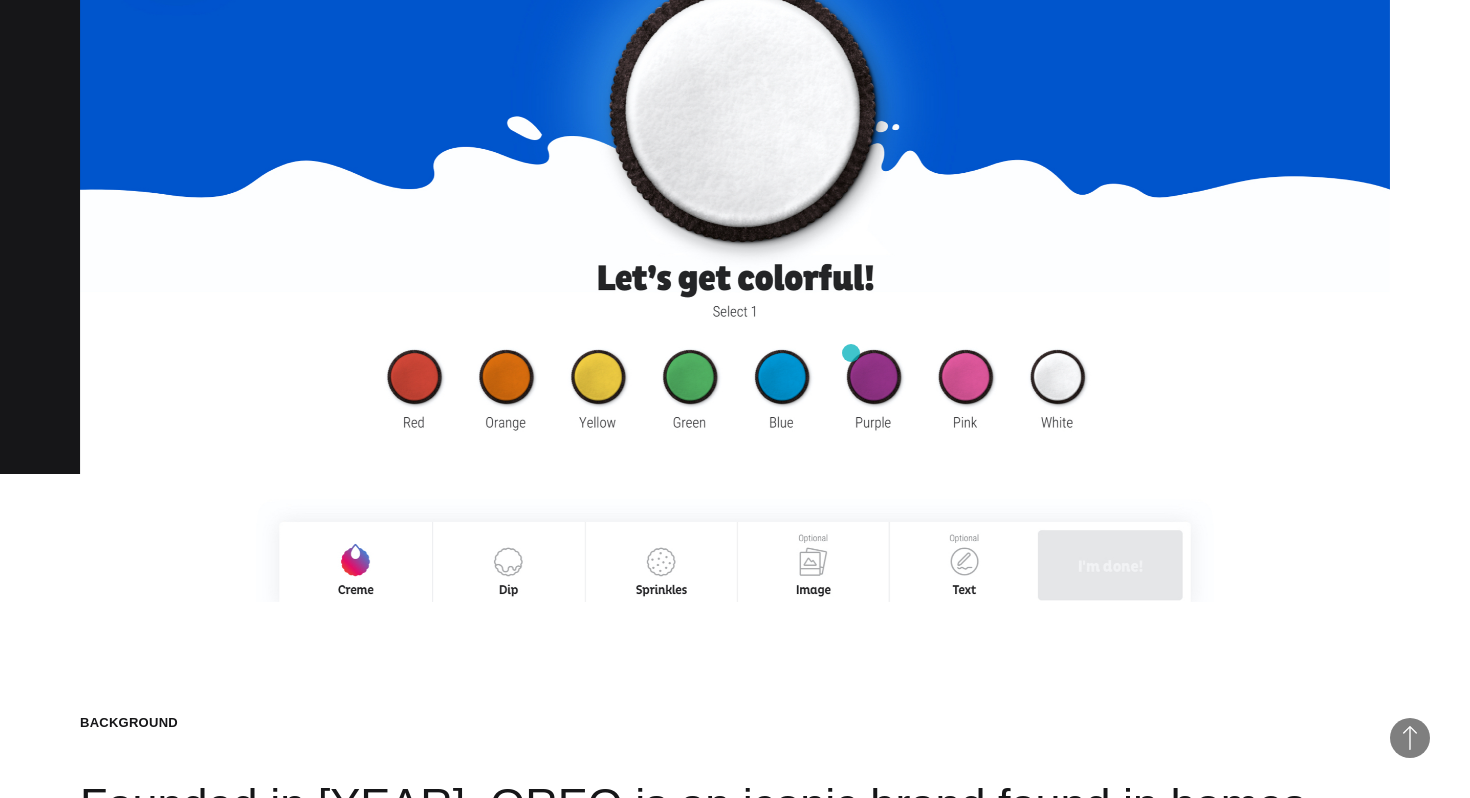 click at bounding box center [735, 229] 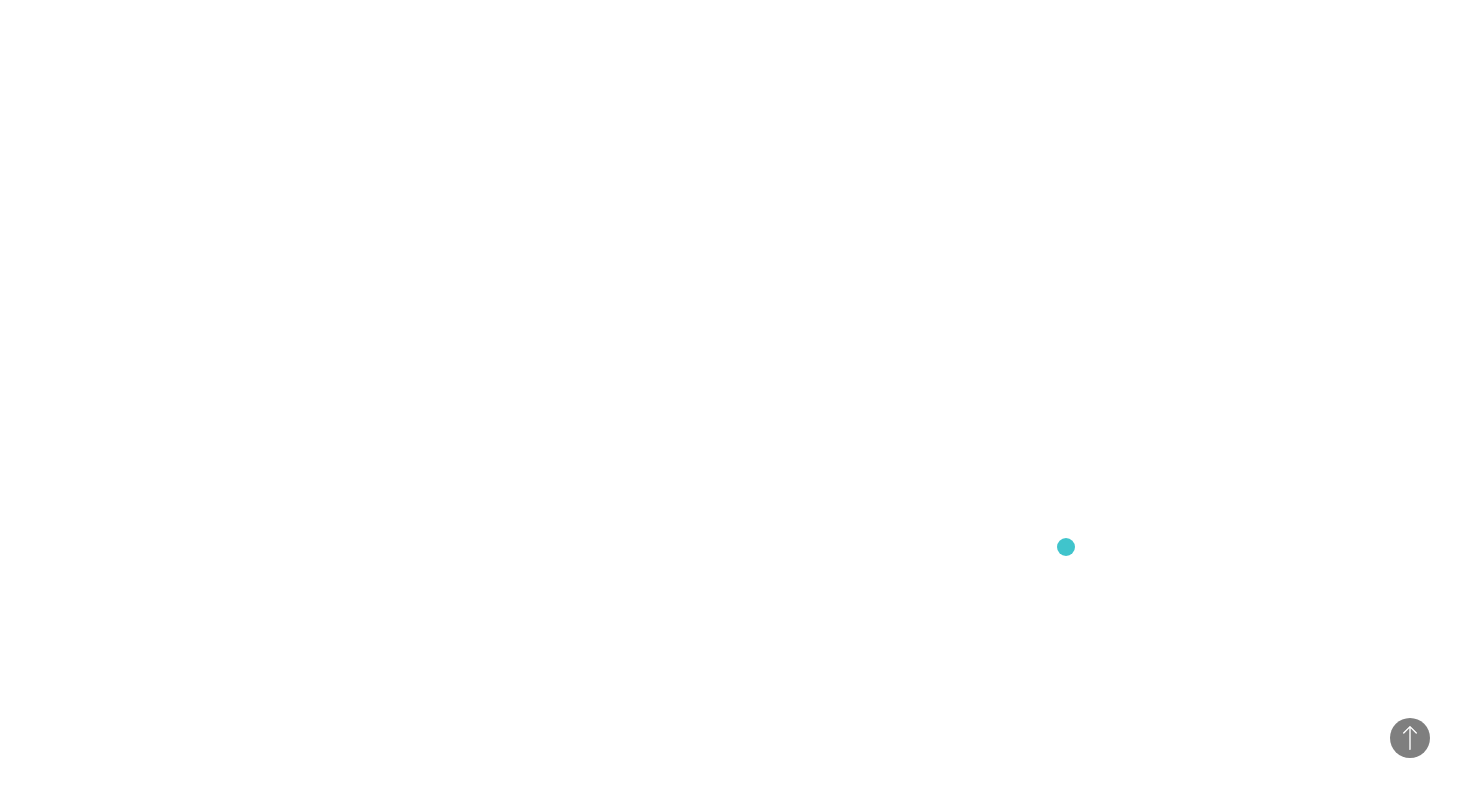 scroll, scrollTop: 12643, scrollLeft: 0, axis: vertical 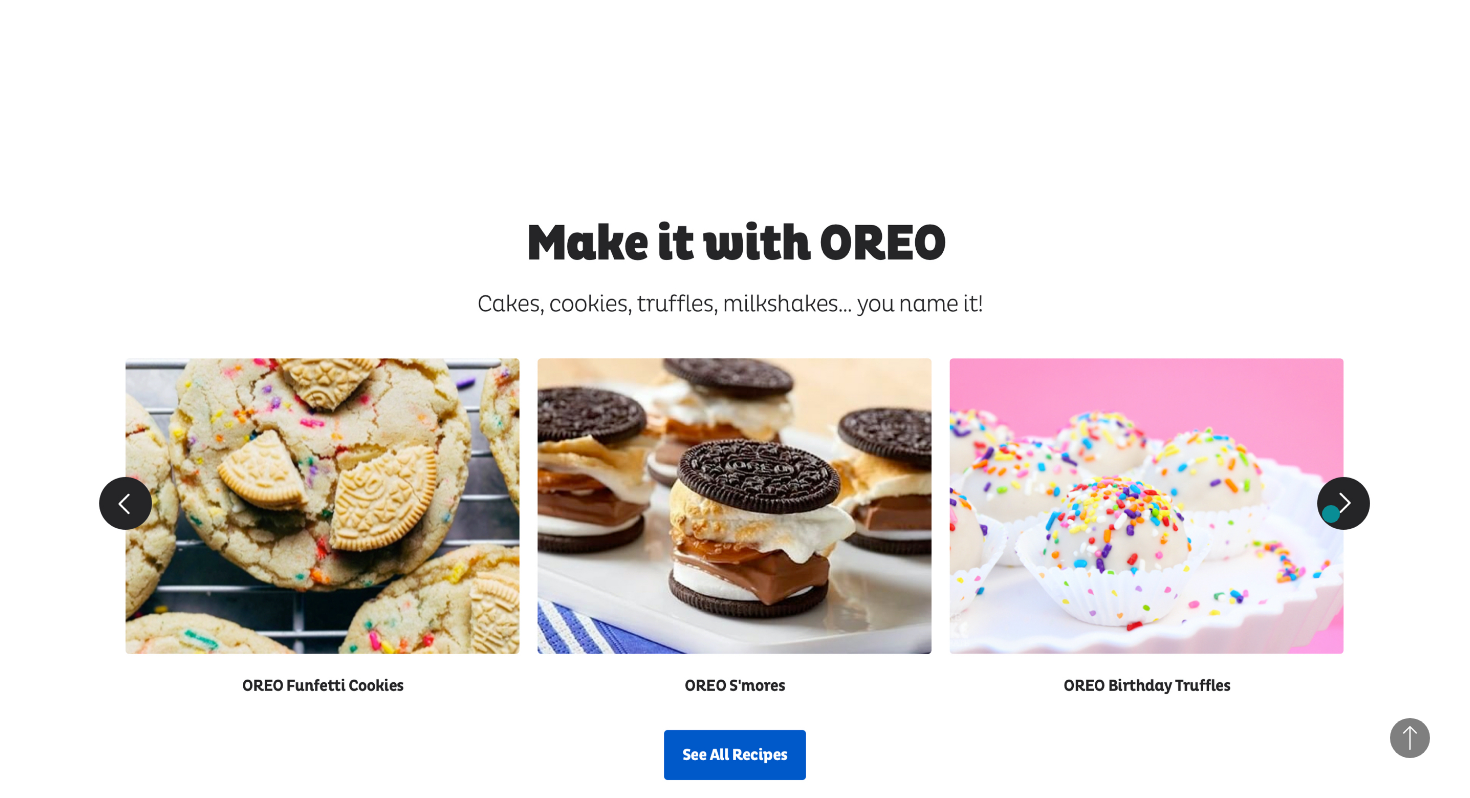 click at bounding box center (735, 476) 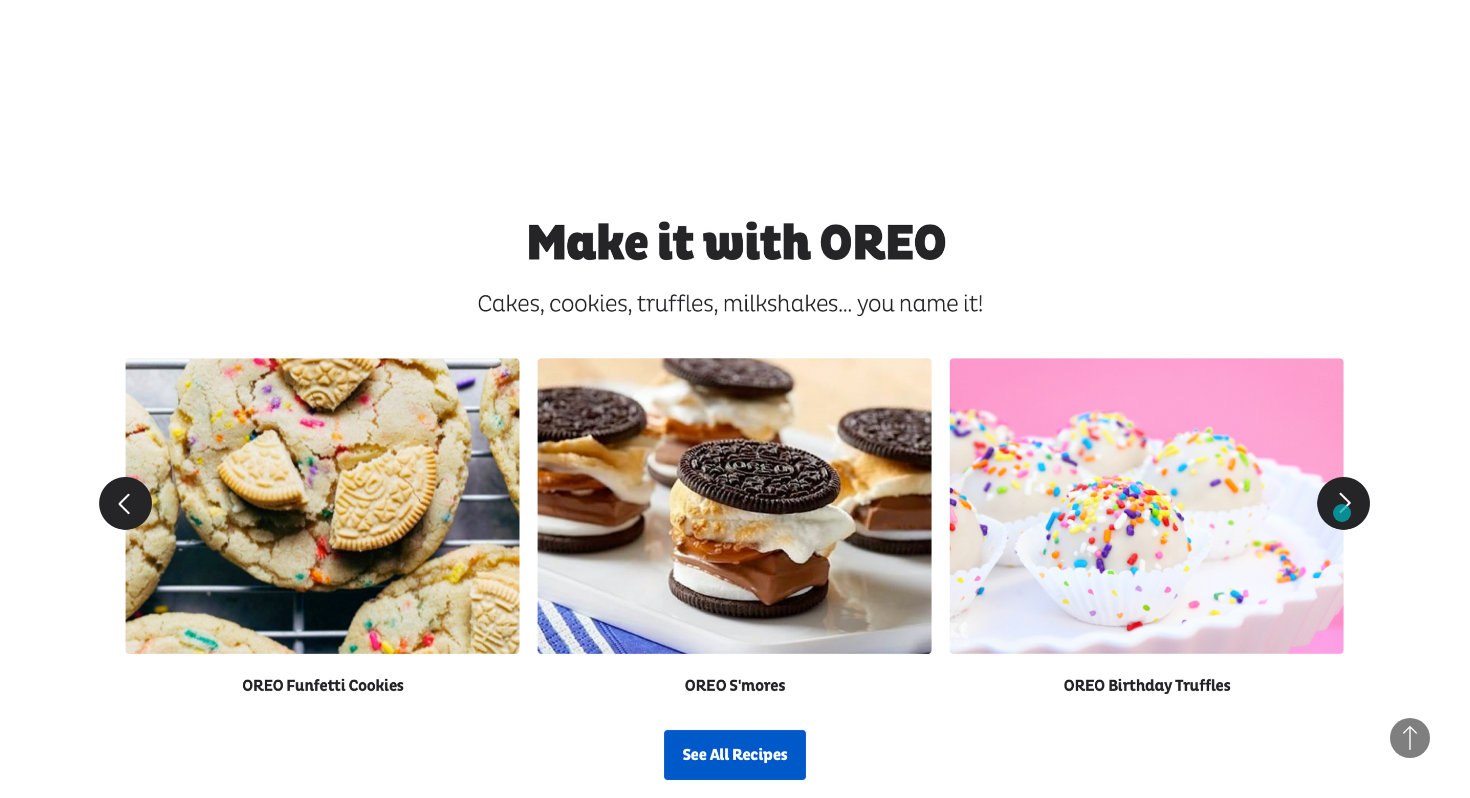 click at bounding box center [735, 476] 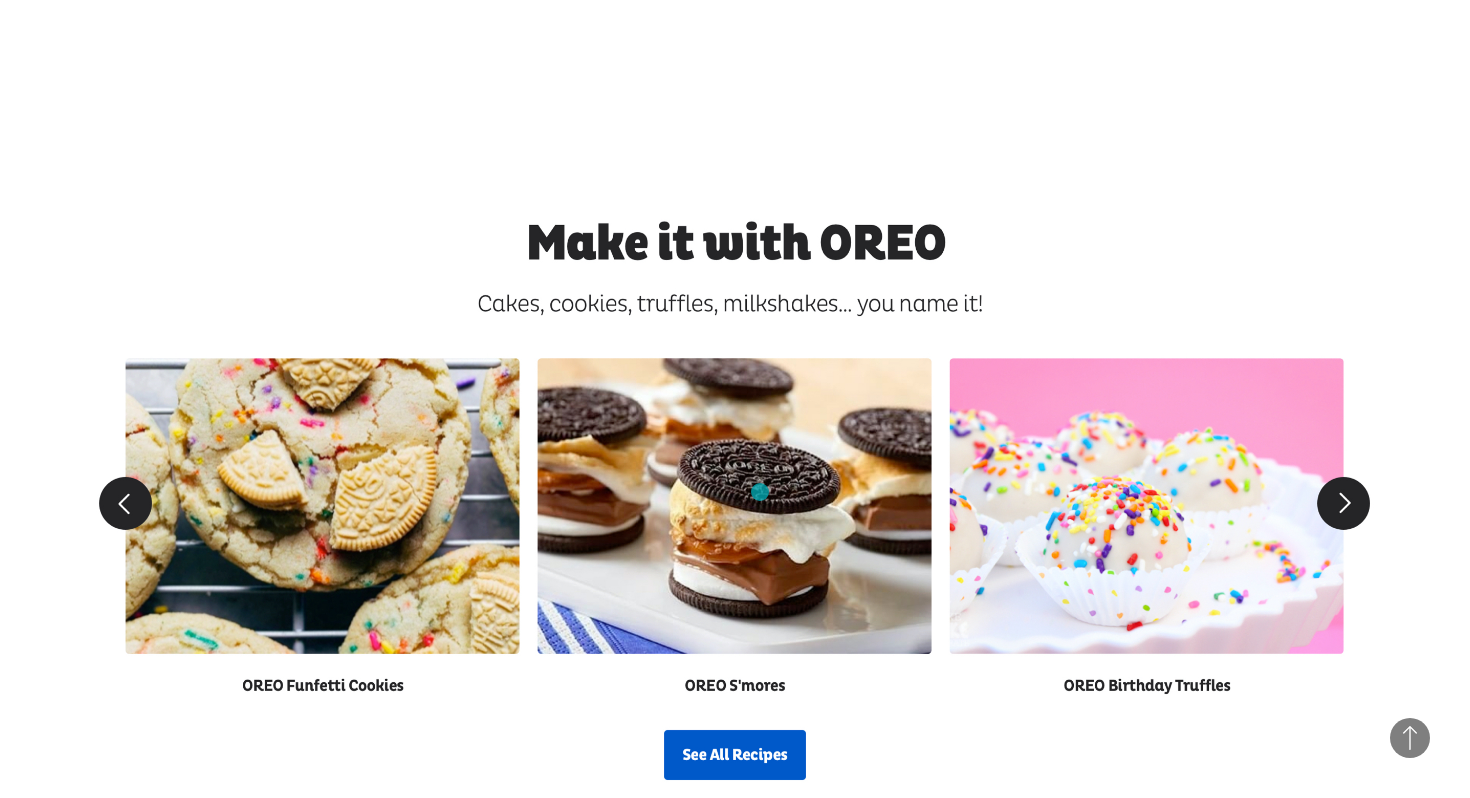 click at bounding box center [735, 476] 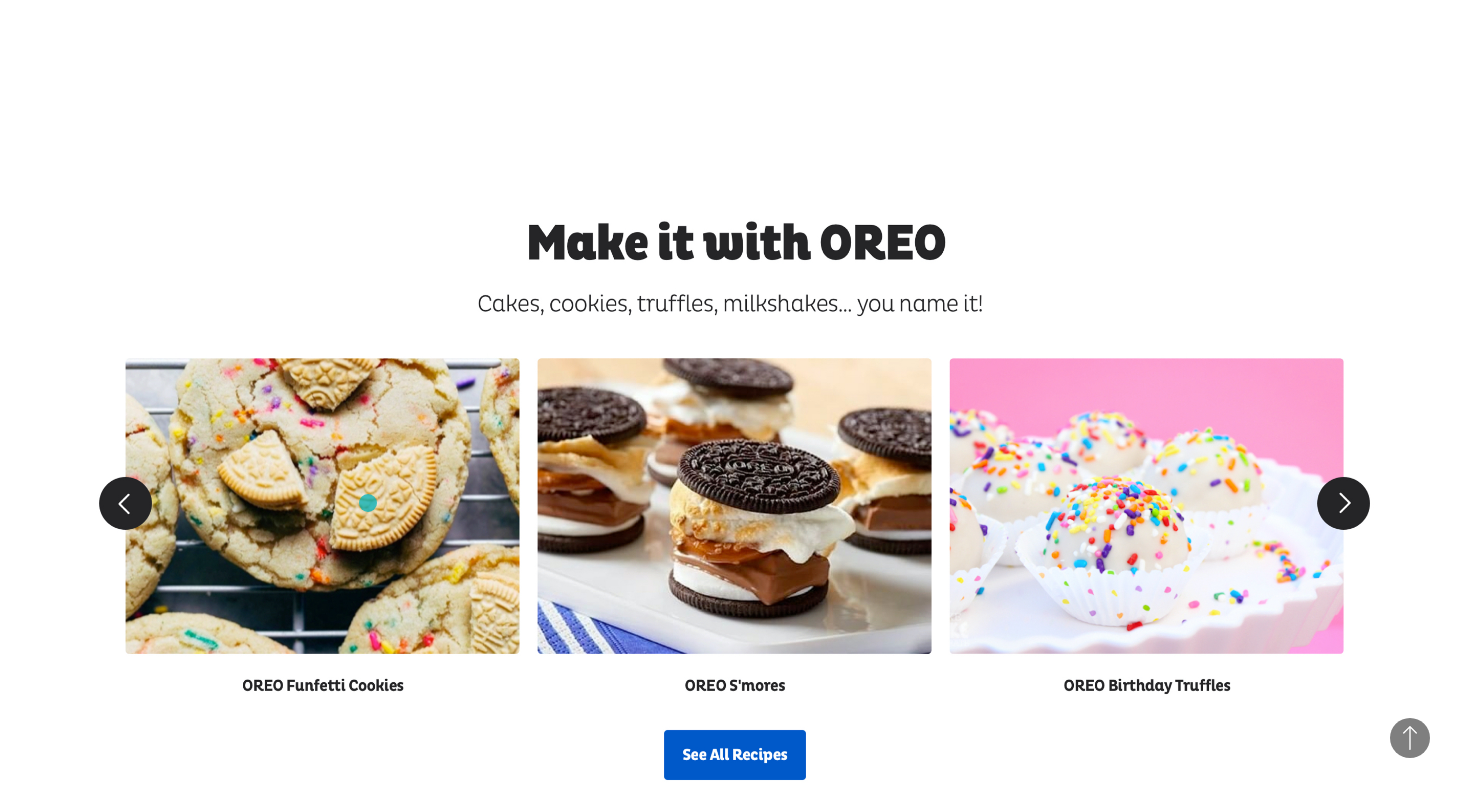 click at bounding box center [735, 476] 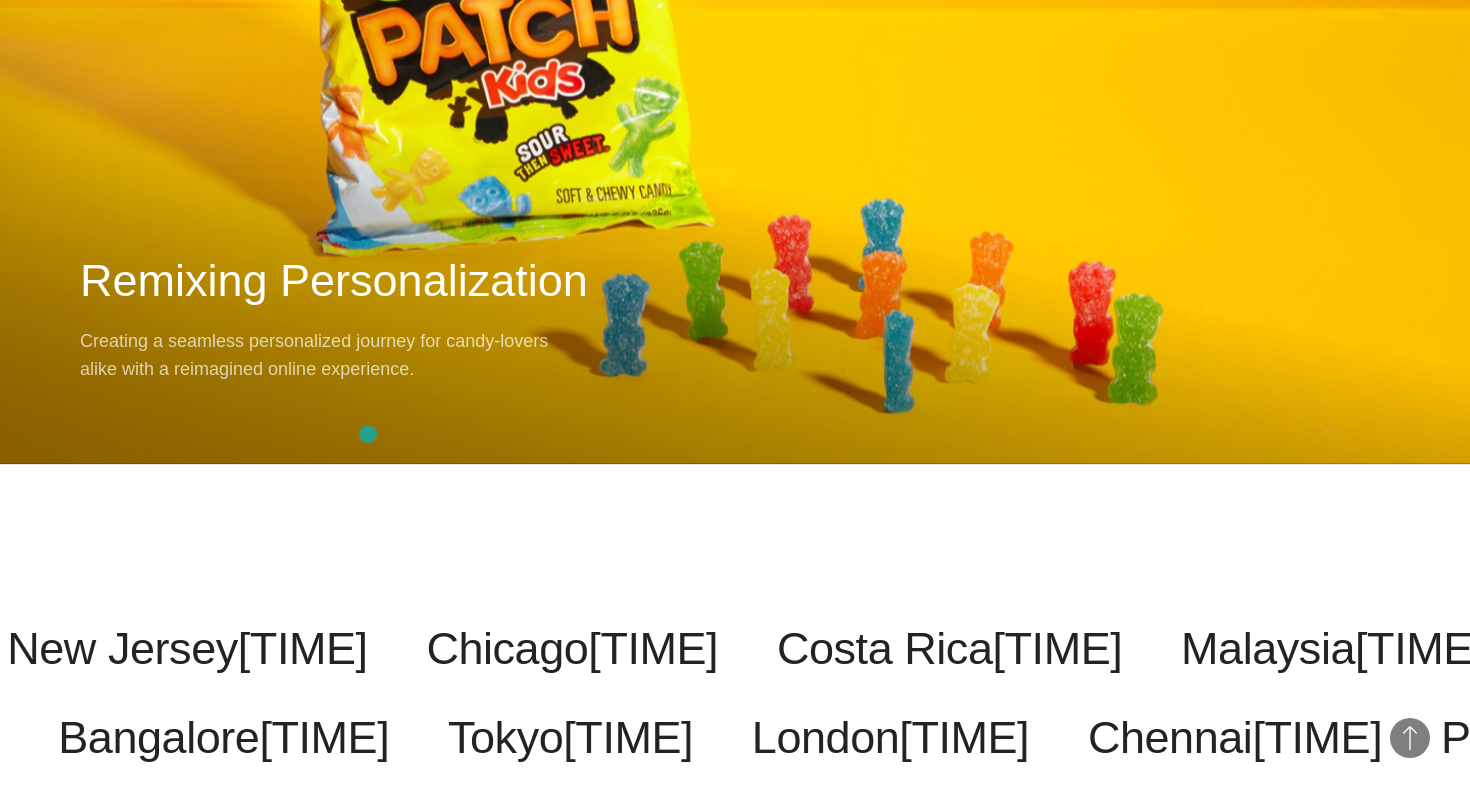 scroll, scrollTop: 20965, scrollLeft: 0, axis: vertical 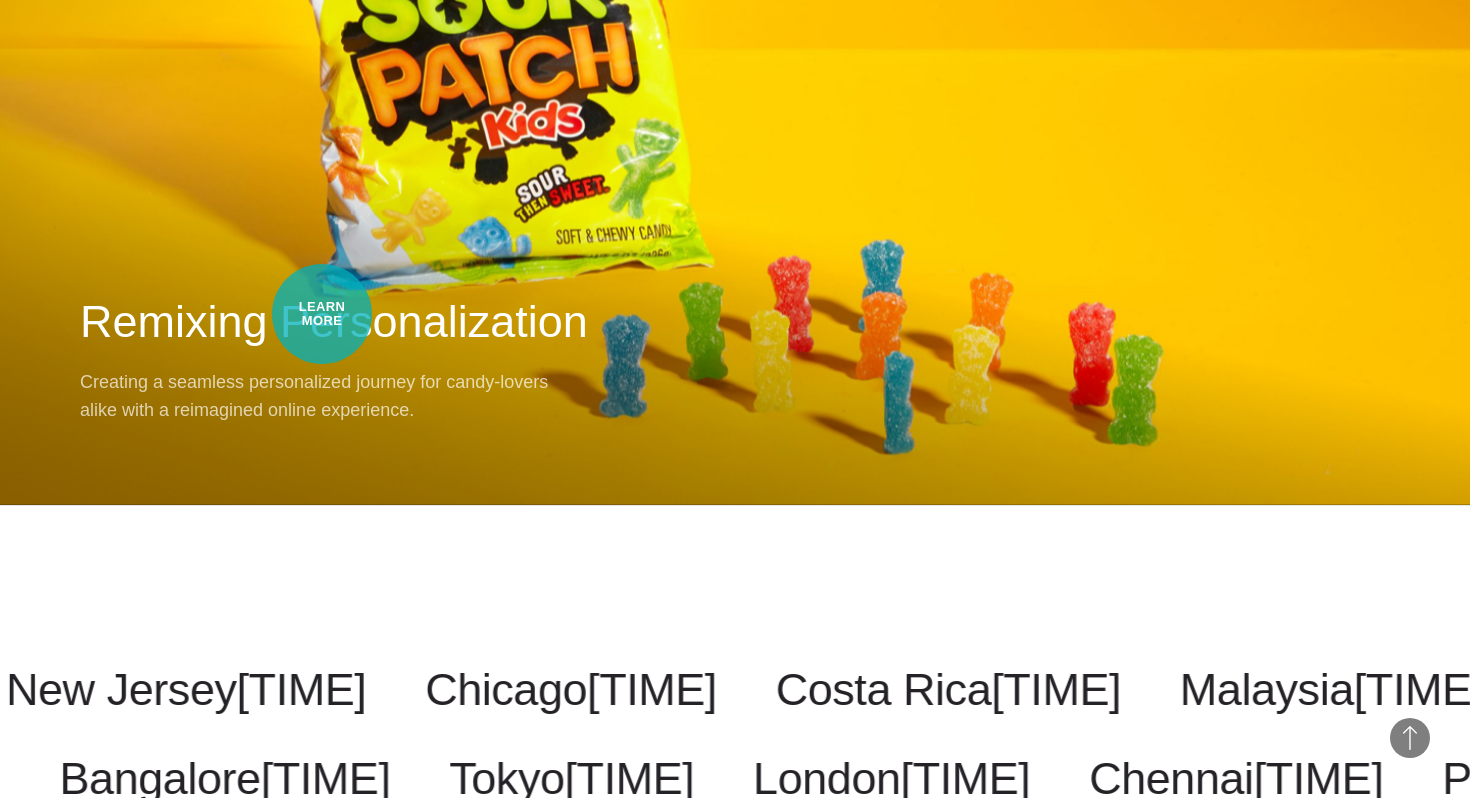 click on "Remixing Personalization" at bounding box center (735, 322) 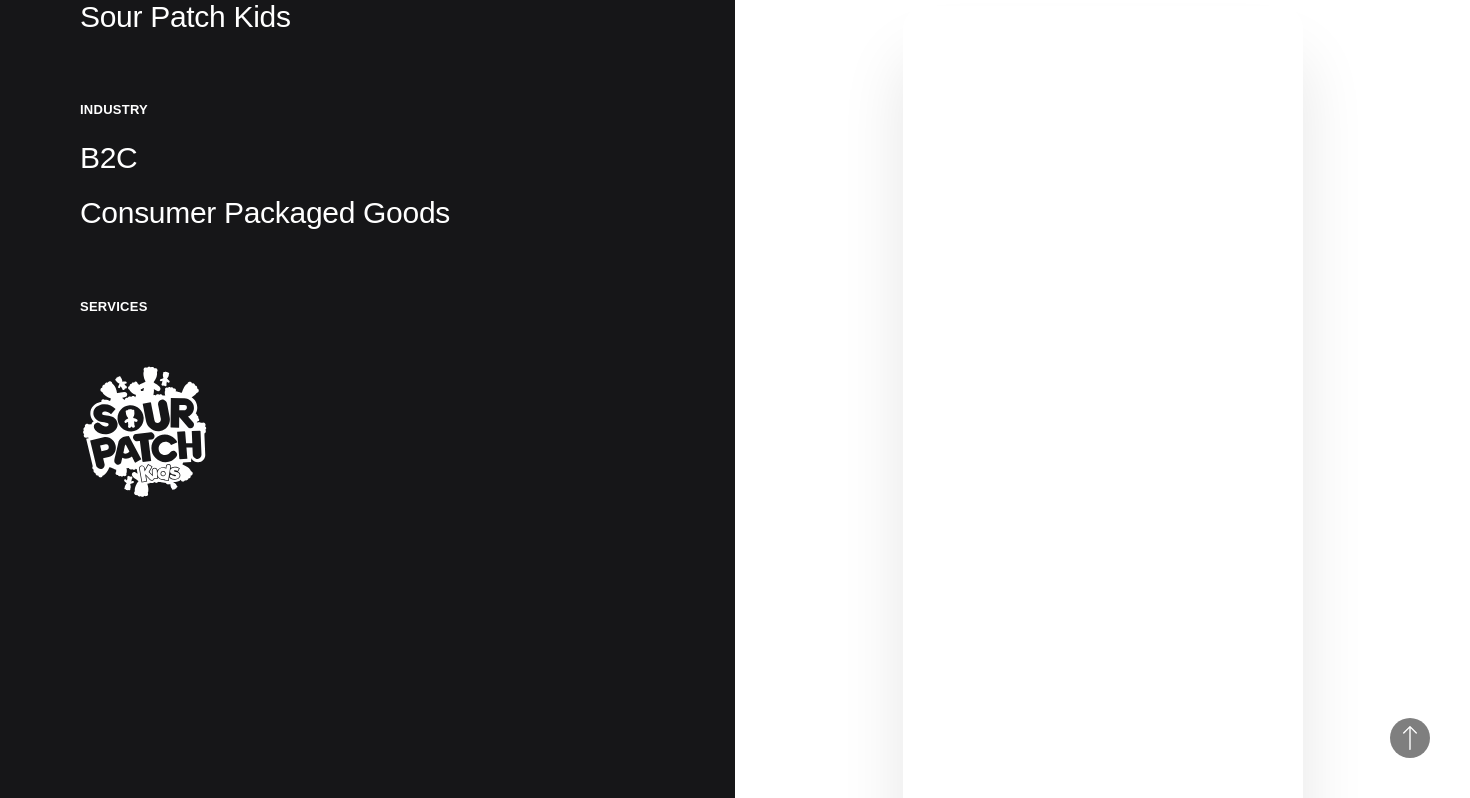 scroll, scrollTop: 641, scrollLeft: 0, axis: vertical 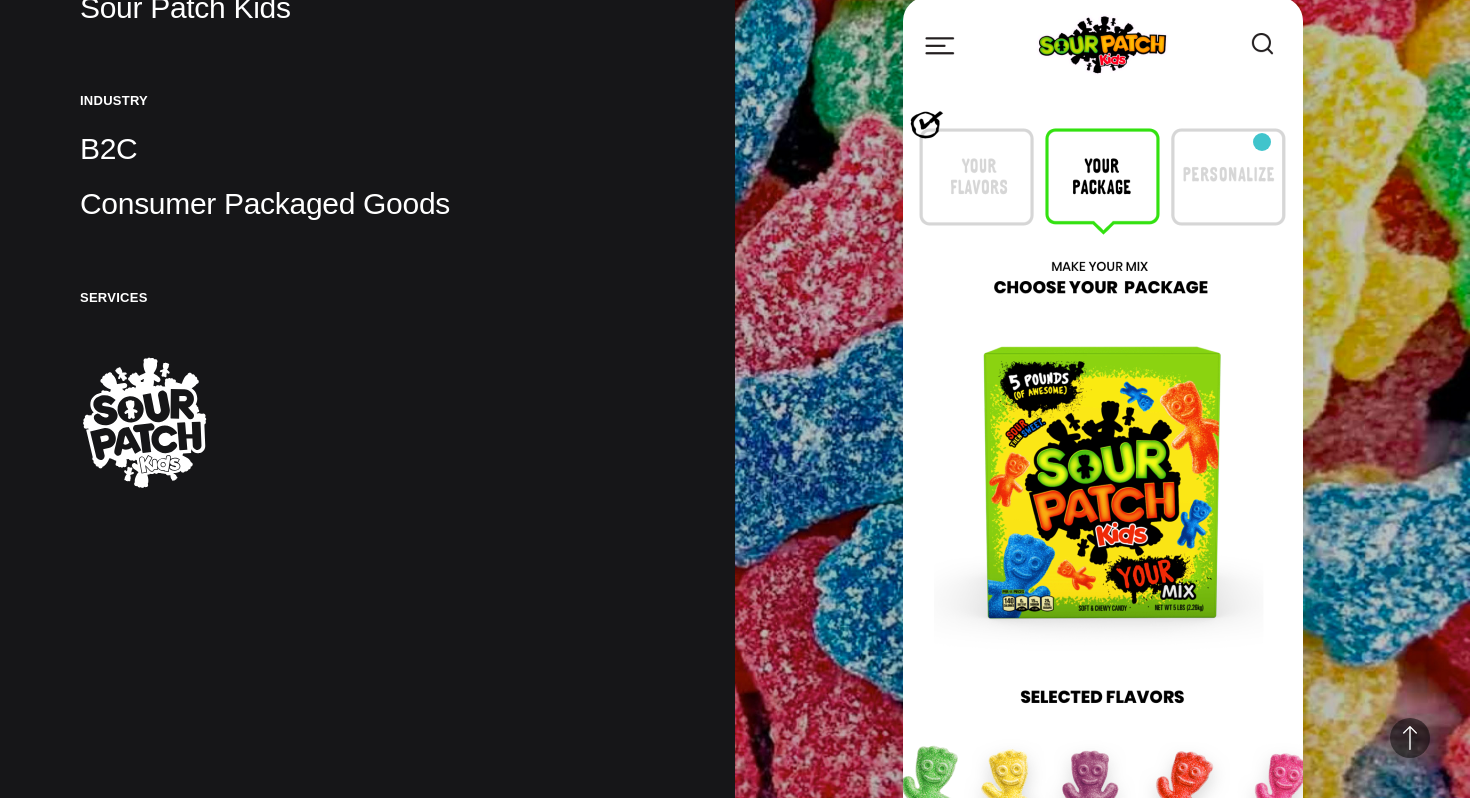 click at bounding box center (1103, 429) 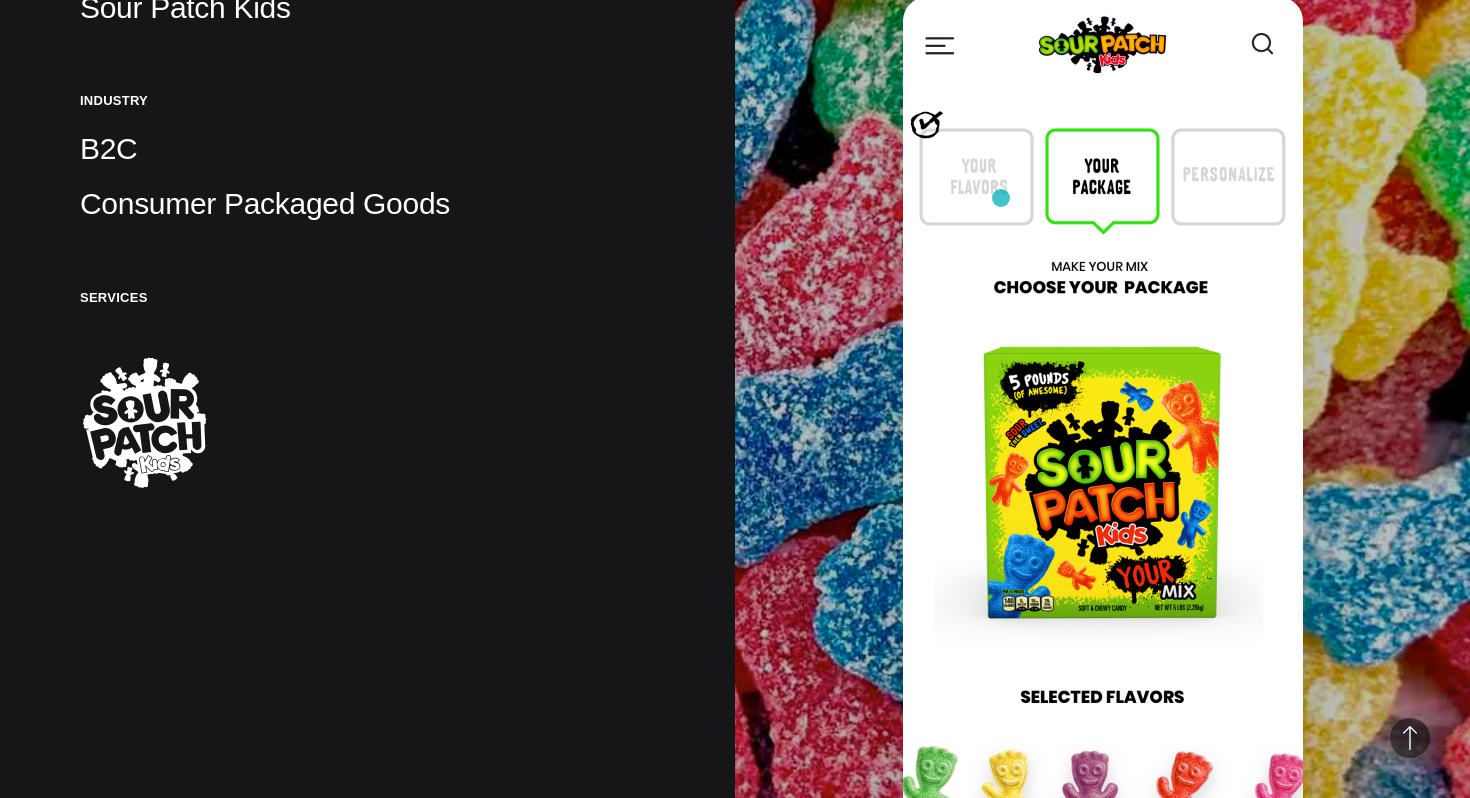 click at bounding box center [1103, 429] 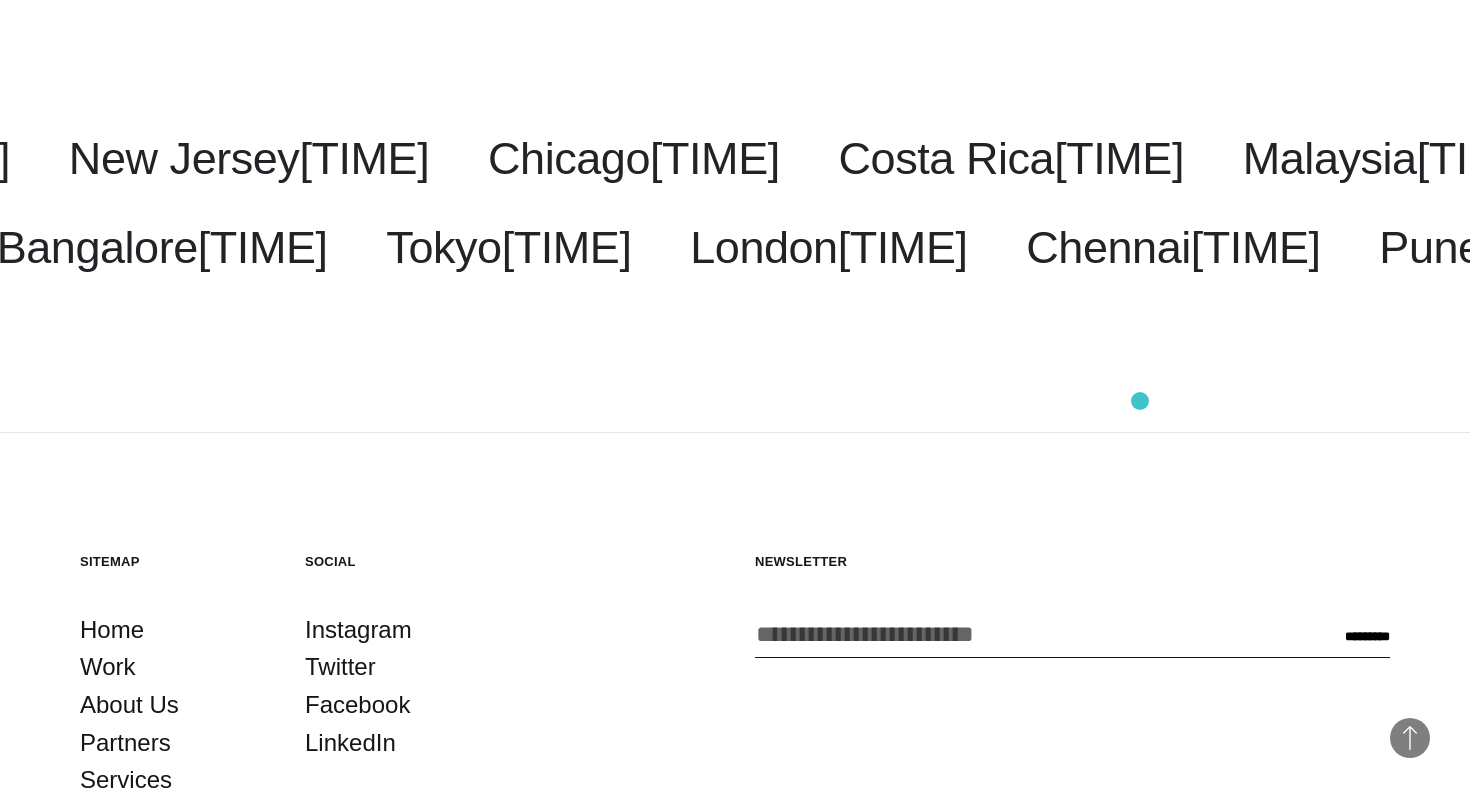scroll, scrollTop: 18808, scrollLeft: 0, axis: vertical 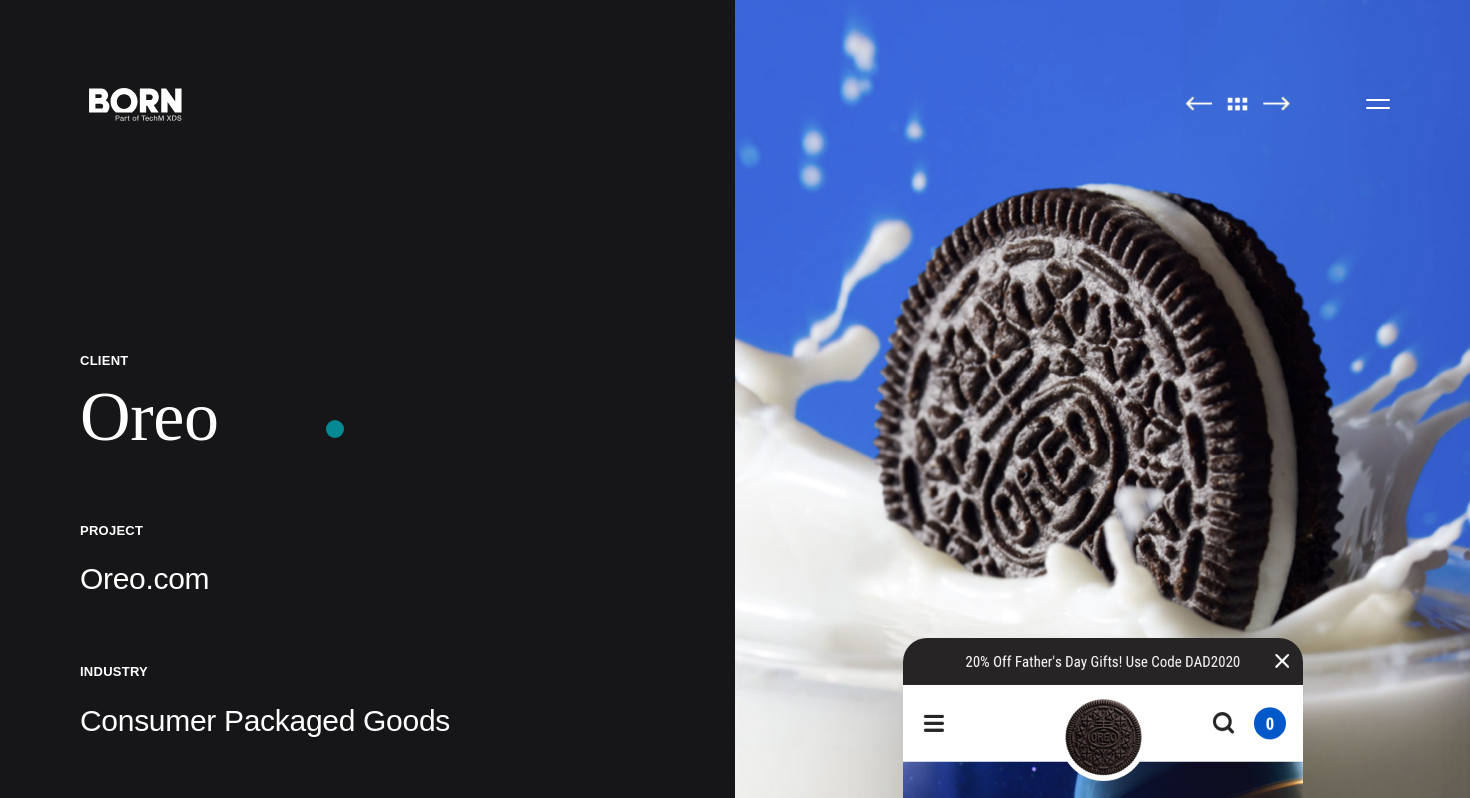 drag, startPoint x: 335, startPoint y: 429, endPoint x: 601, endPoint y: 535, distance: 286.34244 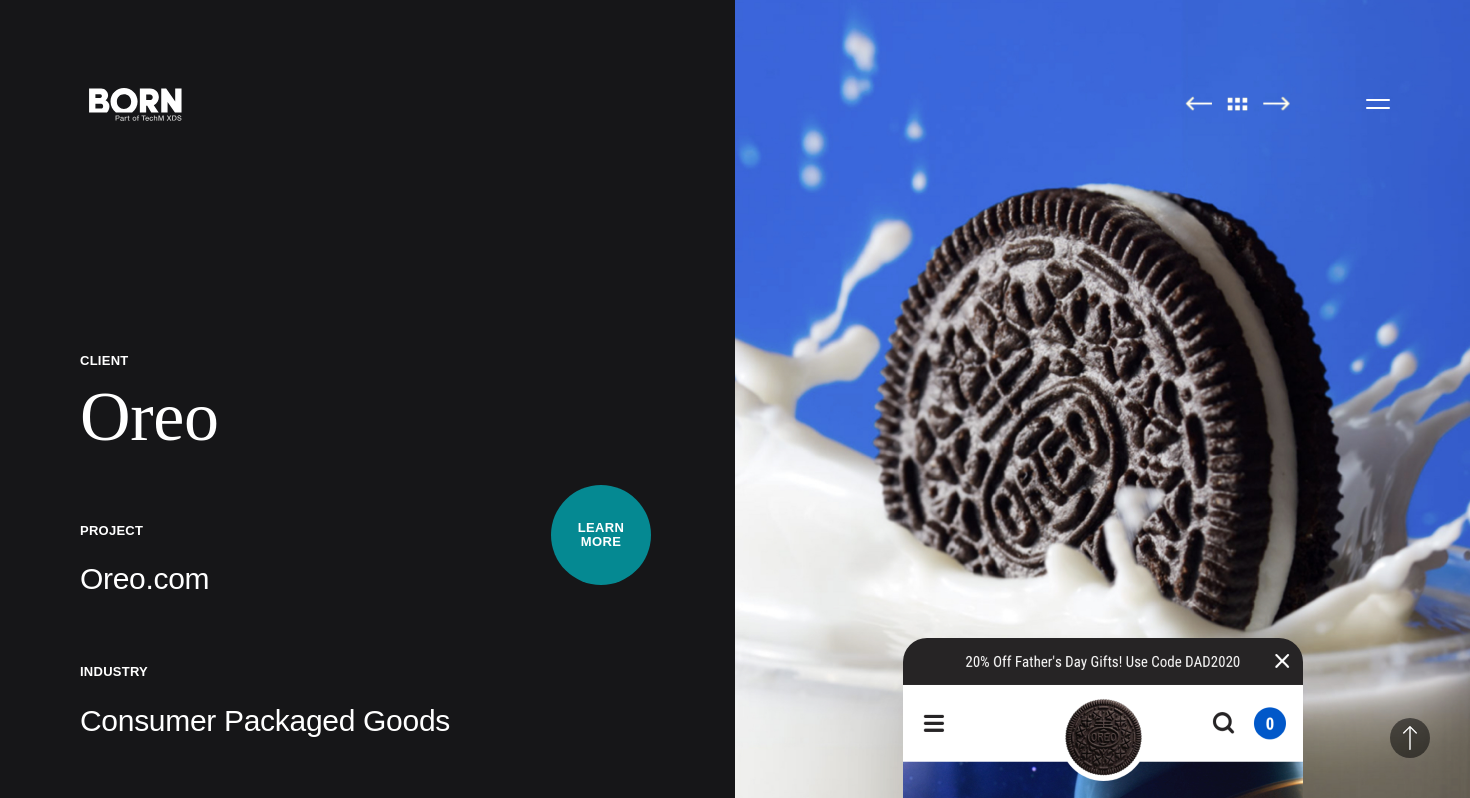 scroll, scrollTop: 20665, scrollLeft: 0, axis: vertical 